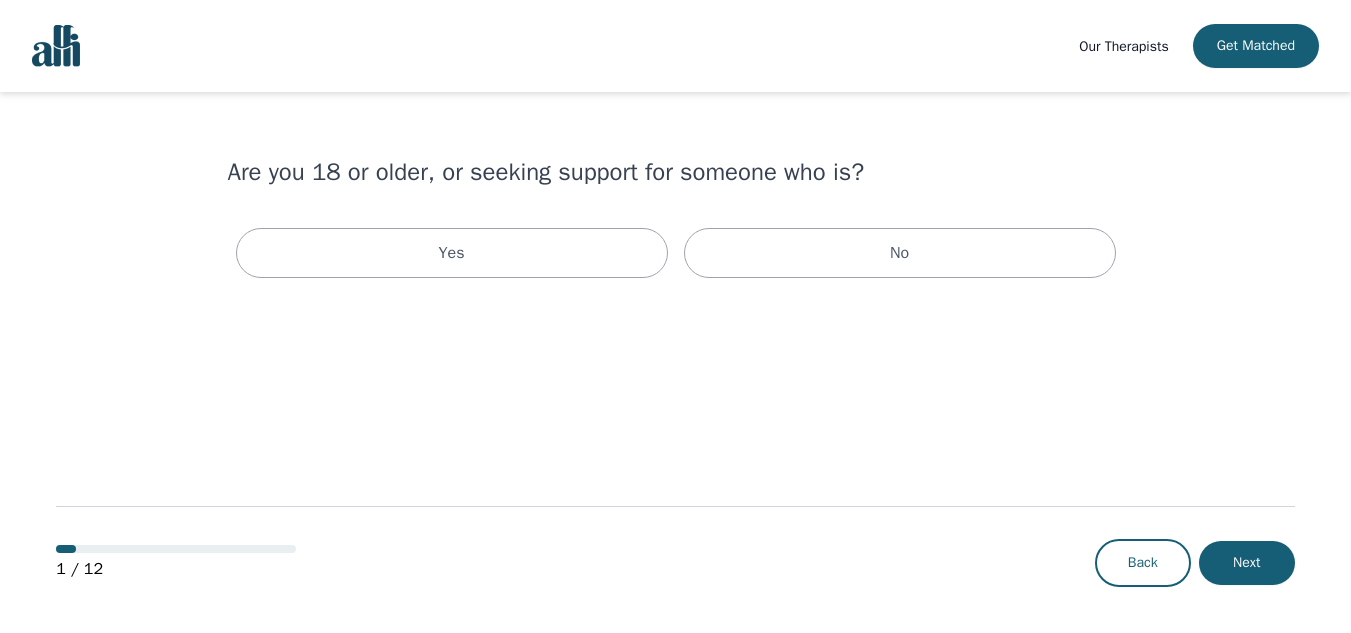 scroll, scrollTop: 0, scrollLeft: 0, axis: both 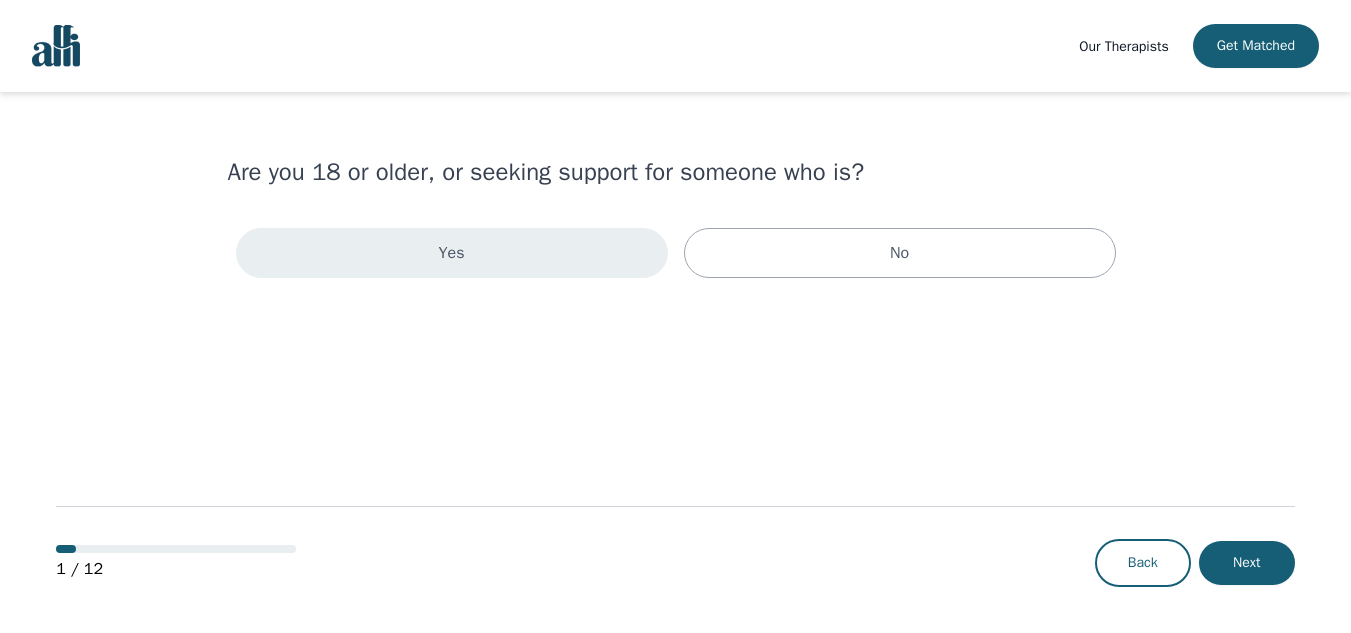 click on "Yes" at bounding box center (452, 253) 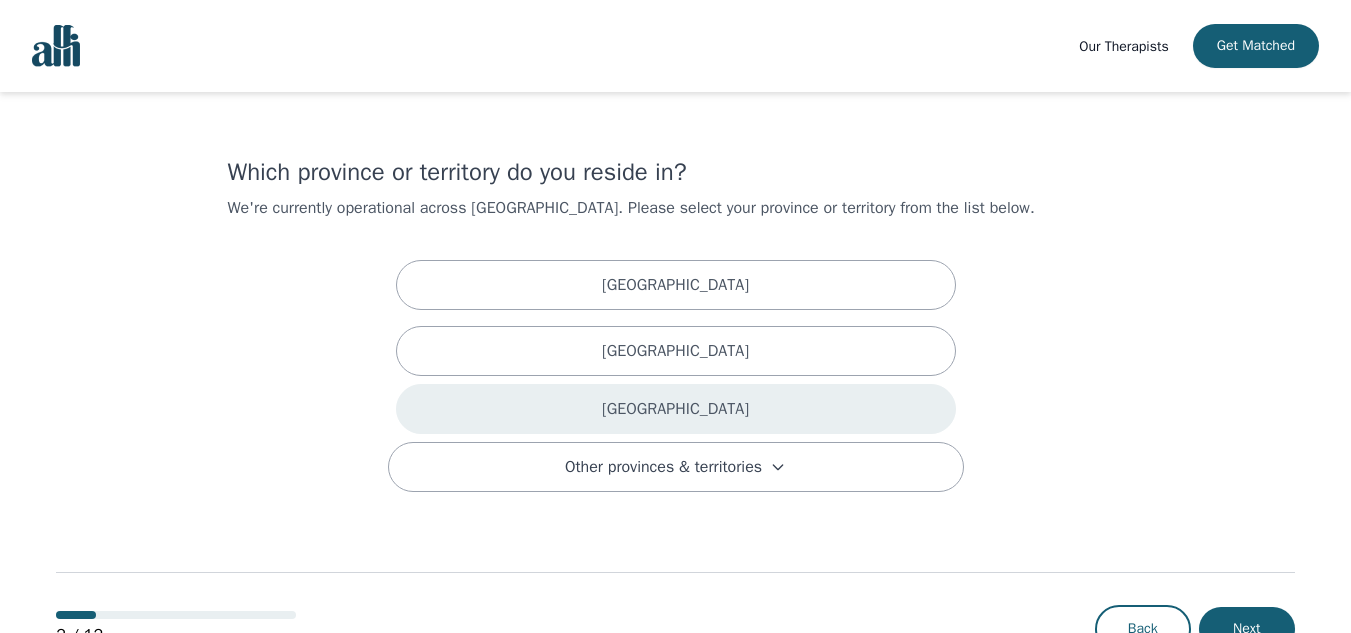 click on "[GEOGRAPHIC_DATA]" at bounding box center (675, 409) 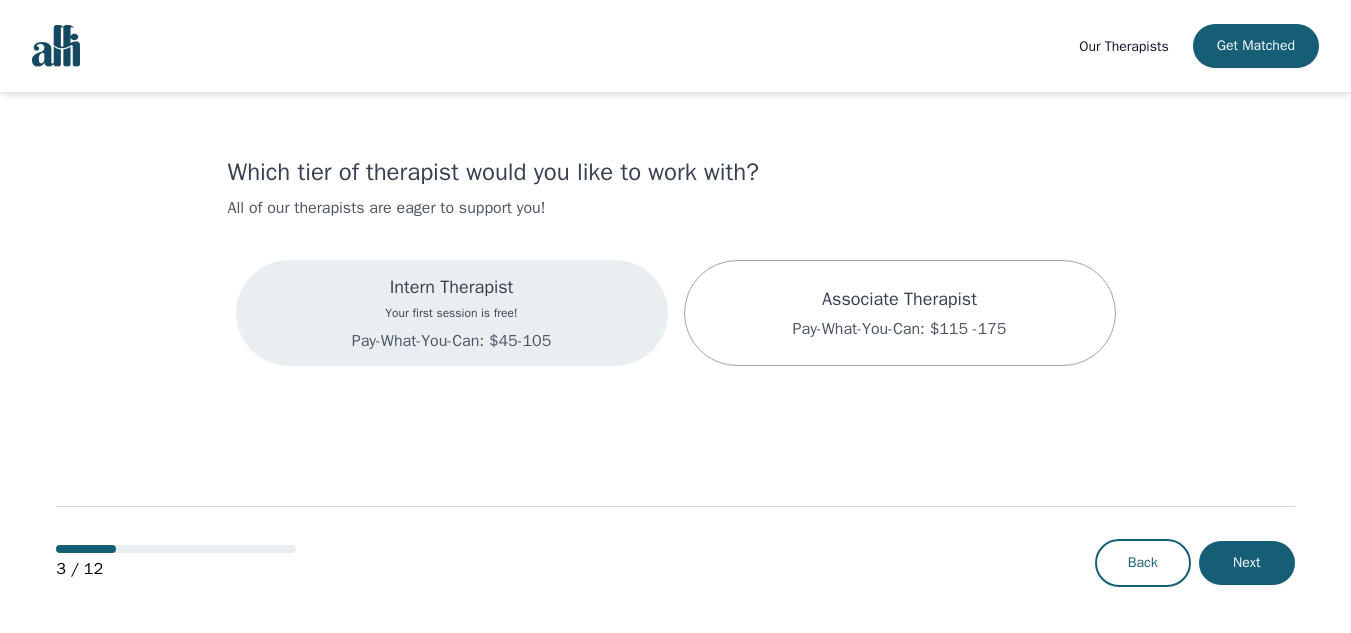 scroll, scrollTop: 2, scrollLeft: 0, axis: vertical 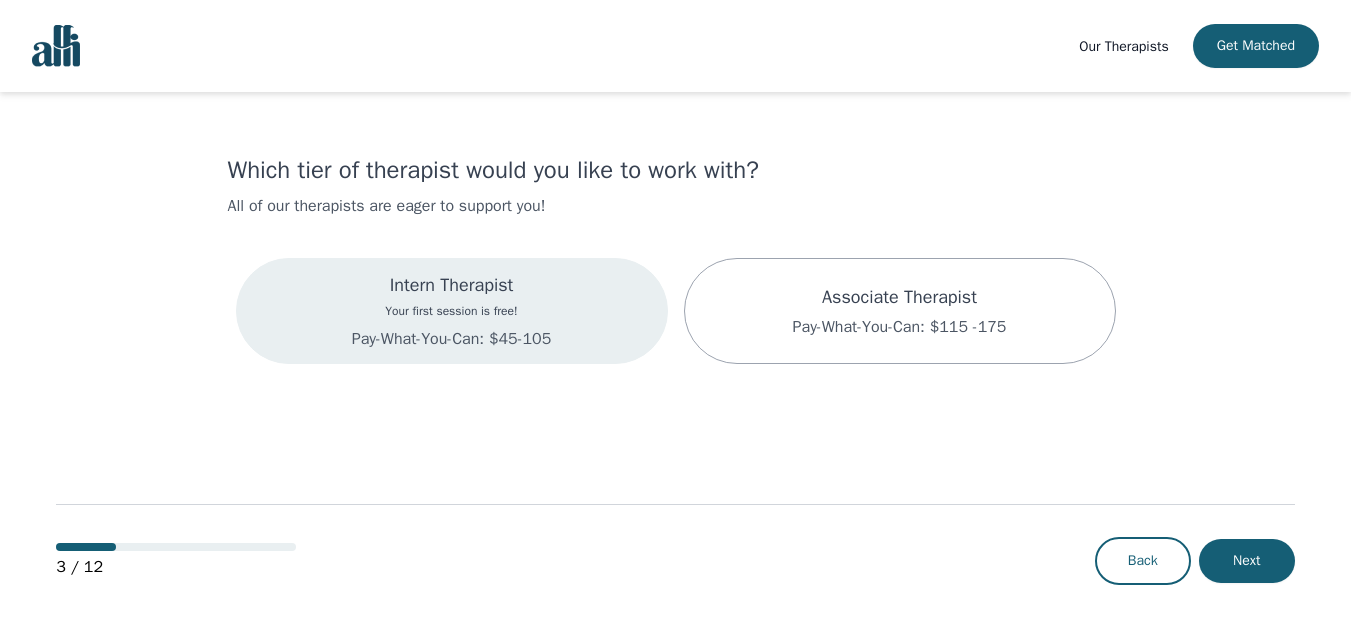 click on "Intern Therapist Your first session is free! Pay-What-You-Can: $45-105" at bounding box center (452, 311) 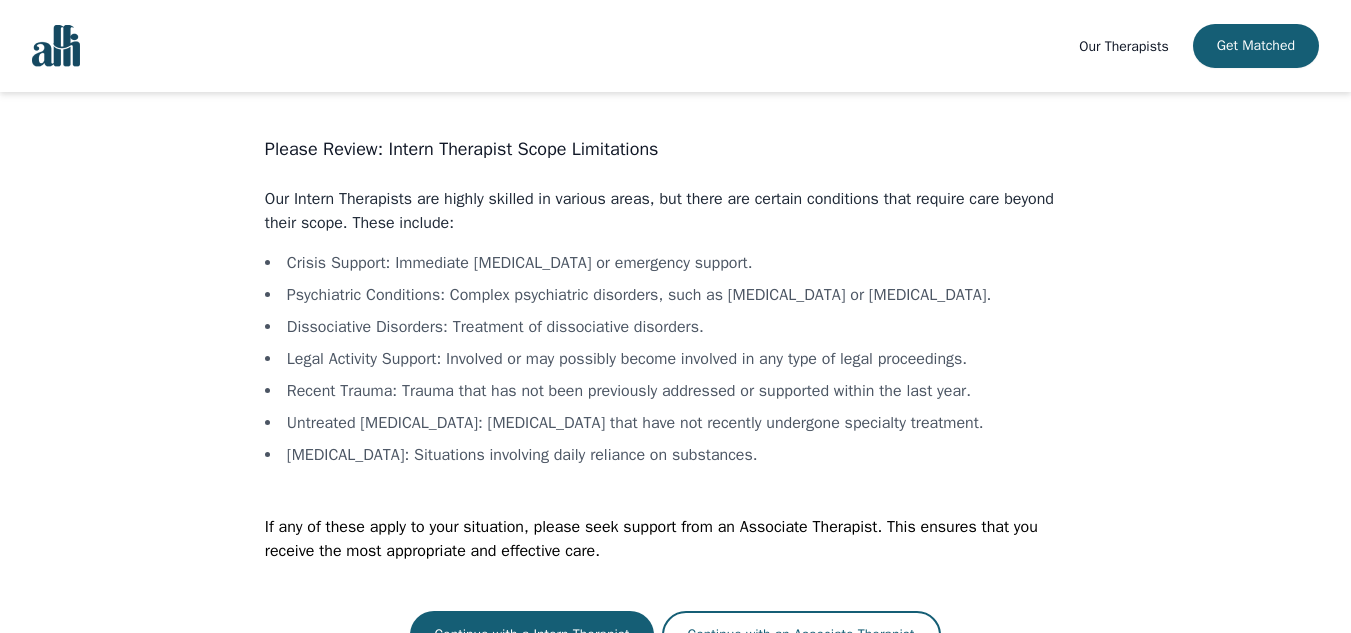 scroll, scrollTop: 55, scrollLeft: 0, axis: vertical 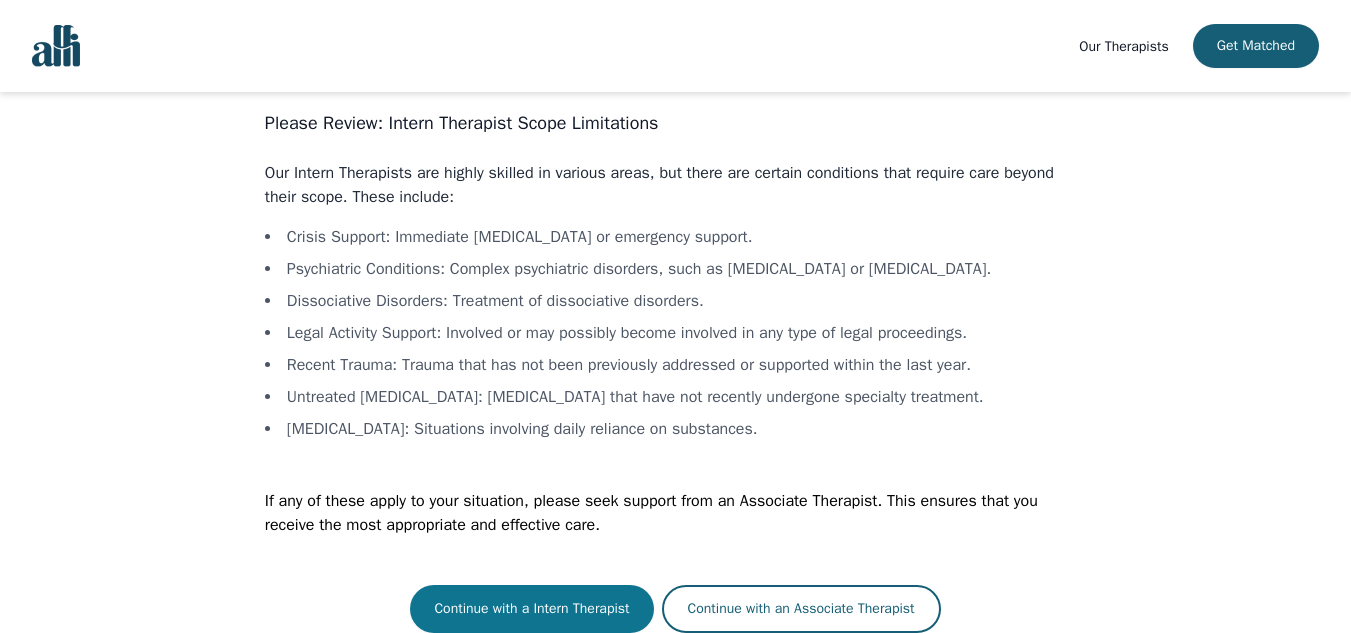 click on "Continue with a Intern Therapist" at bounding box center (531, 609) 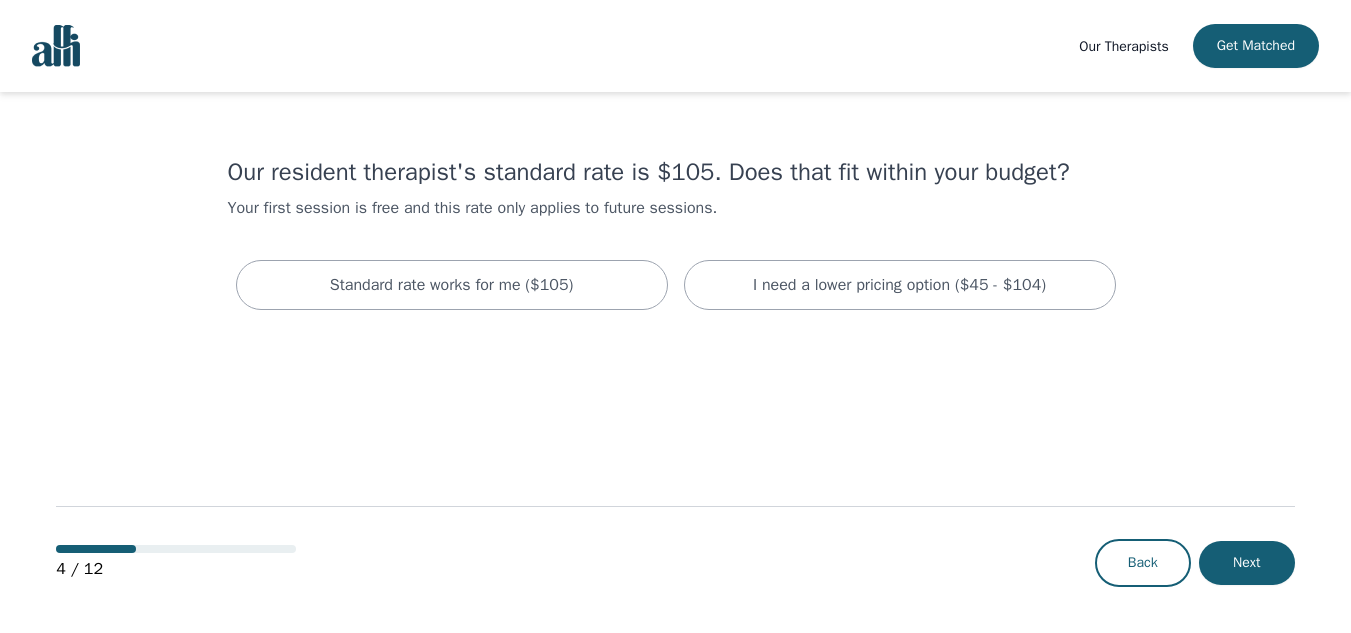 scroll, scrollTop: 2, scrollLeft: 0, axis: vertical 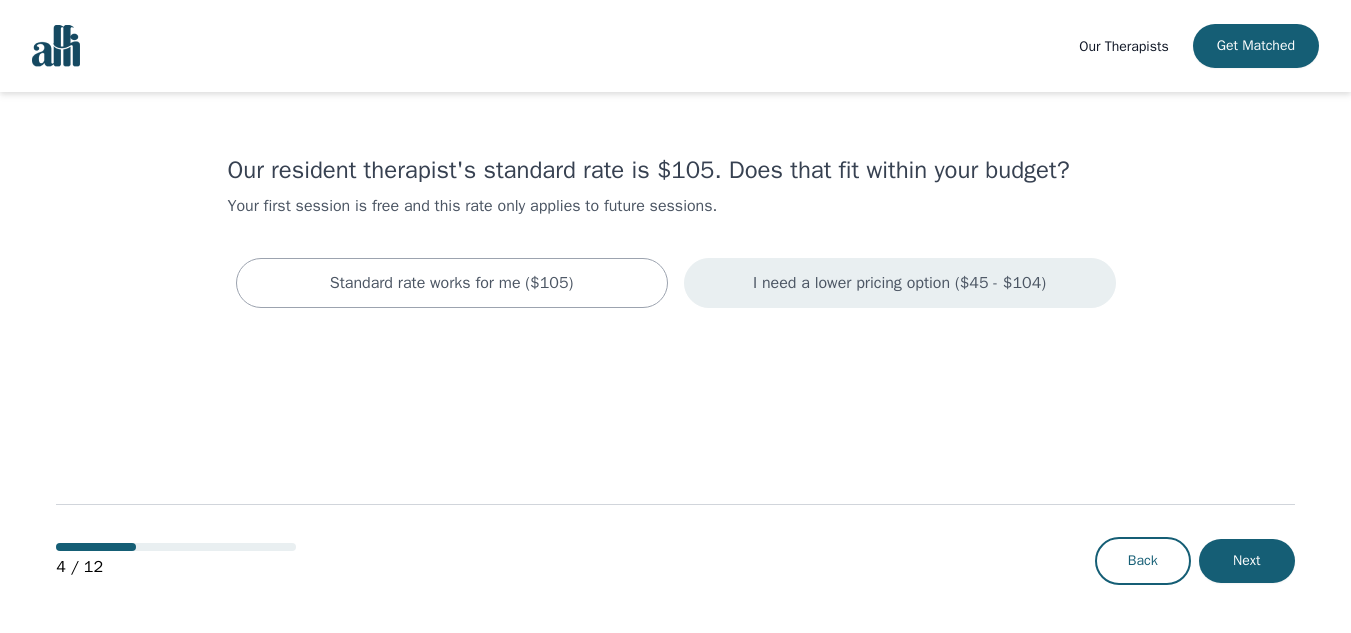 click on "I need a lower pricing option ($45 - $104)" at bounding box center (899, 283) 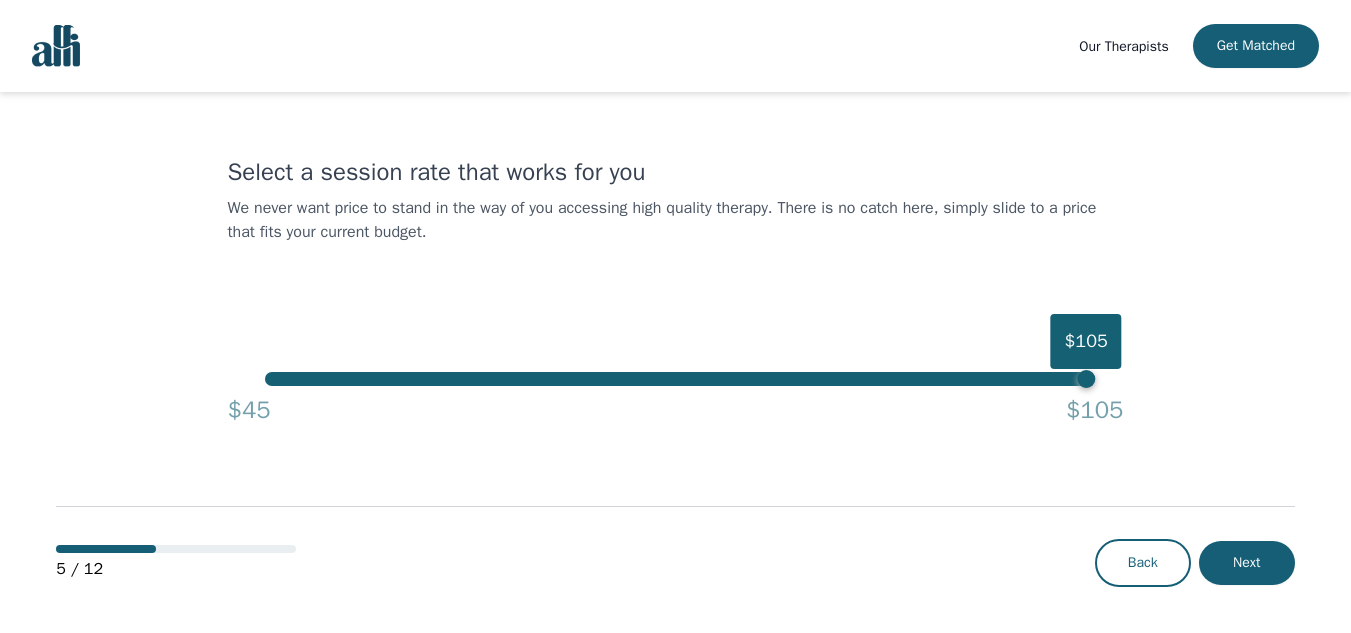 scroll, scrollTop: 2, scrollLeft: 0, axis: vertical 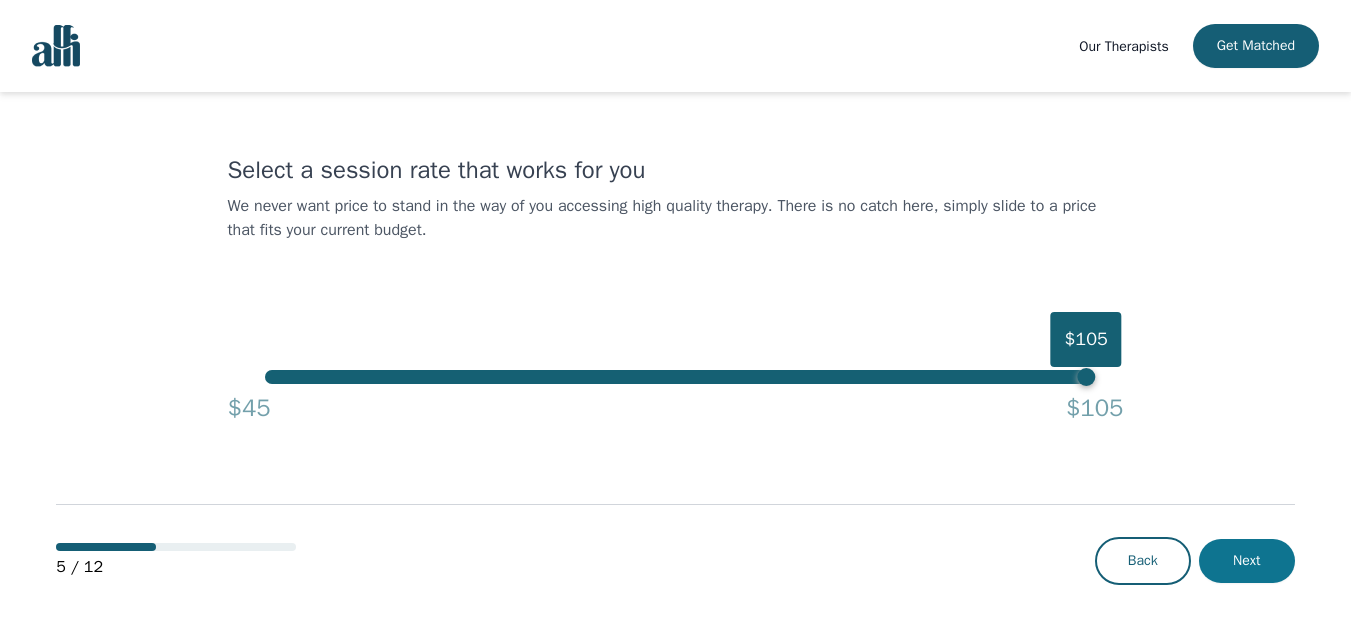 click on "Next" at bounding box center (1247, 561) 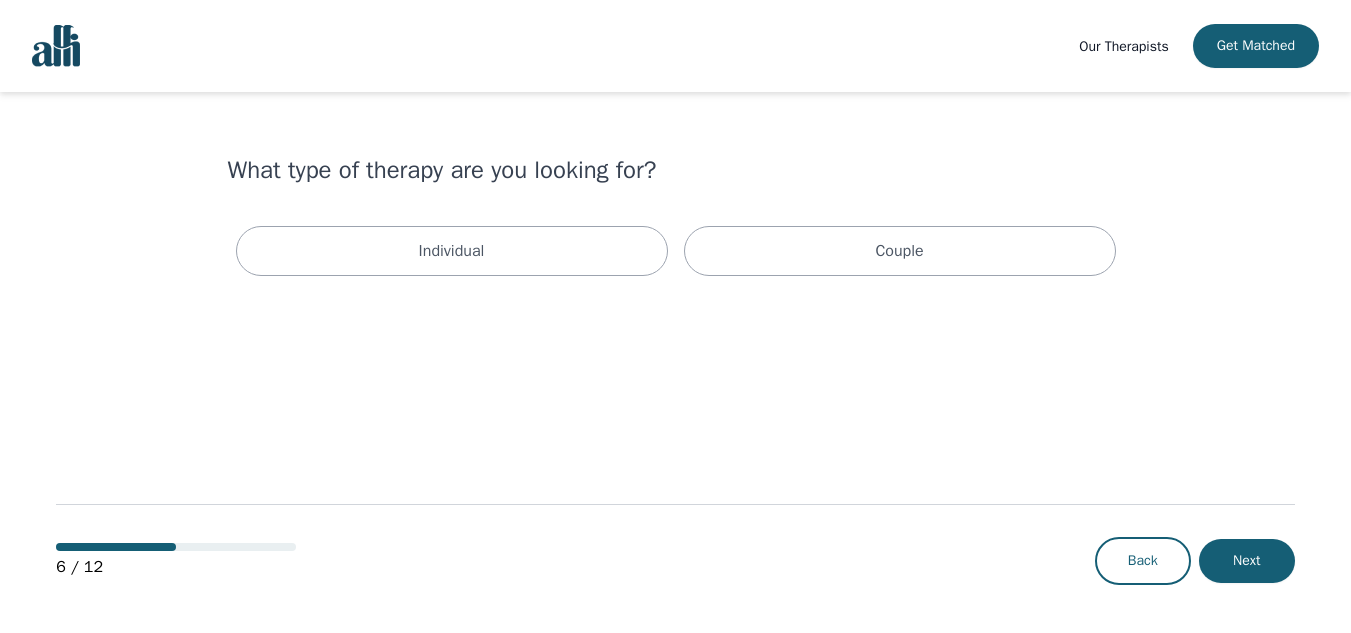 scroll, scrollTop: 0, scrollLeft: 0, axis: both 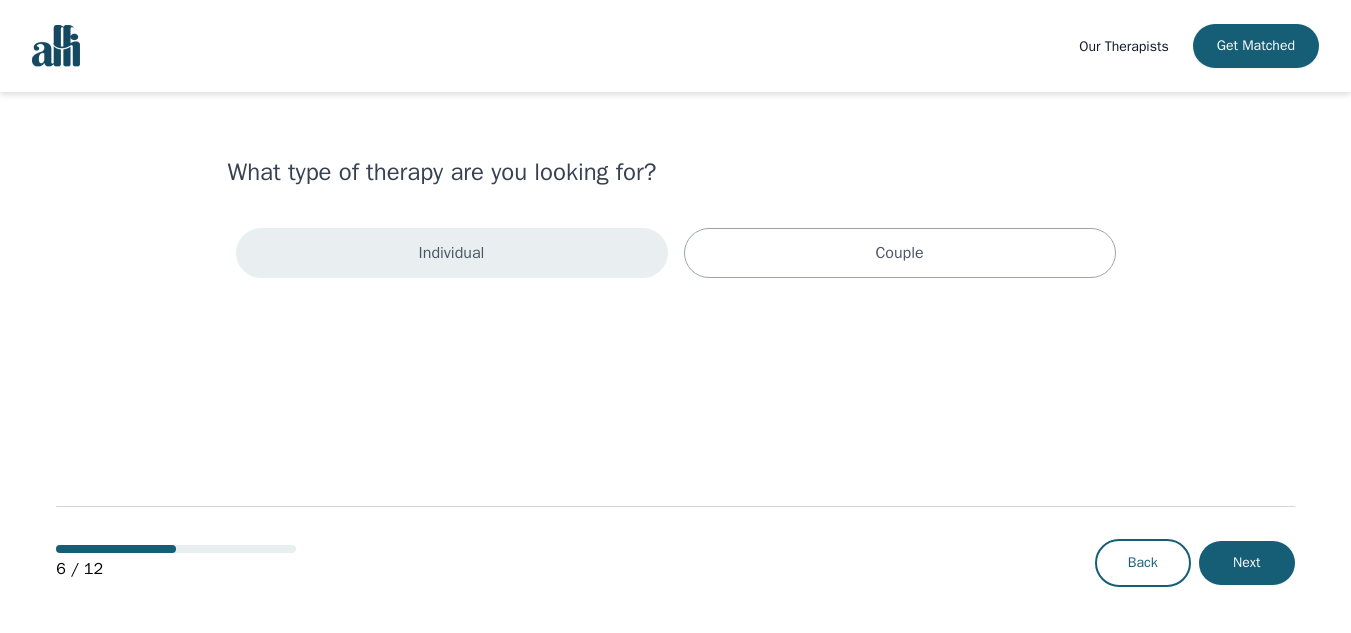 click on "Individual" at bounding box center [452, 253] 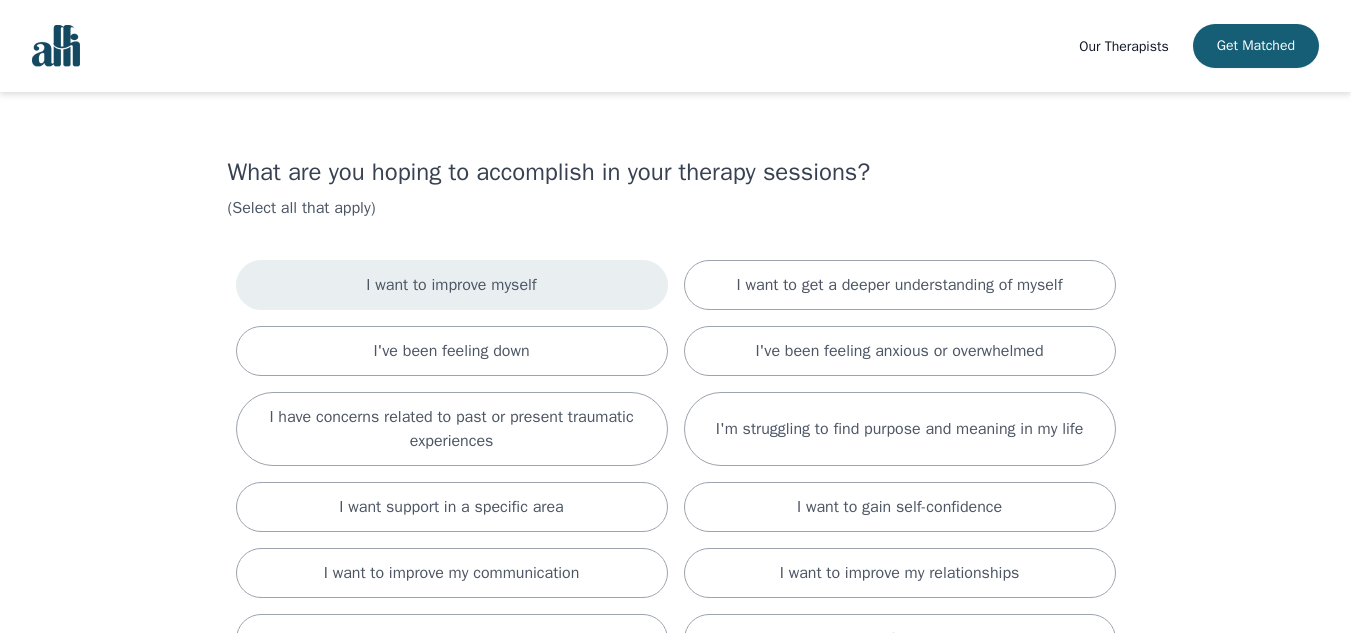 click on "I want to improve myself" at bounding box center [452, 285] 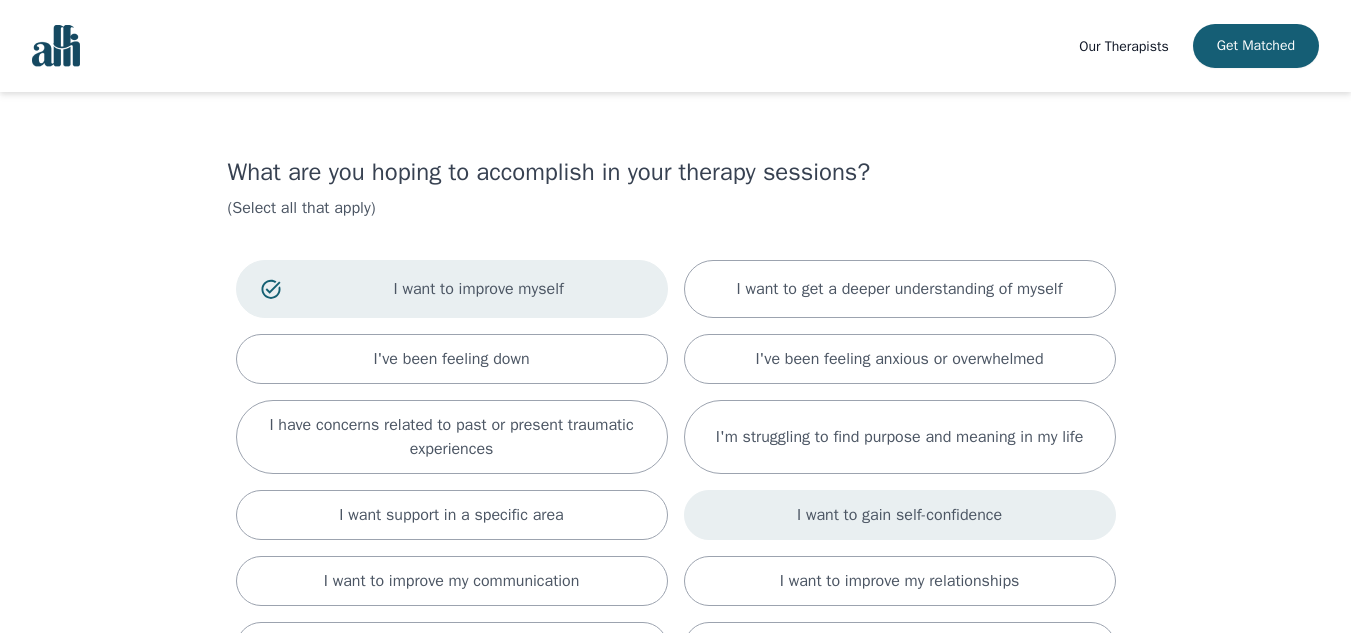 click on "I want to gain self-confidence" at bounding box center [899, 515] 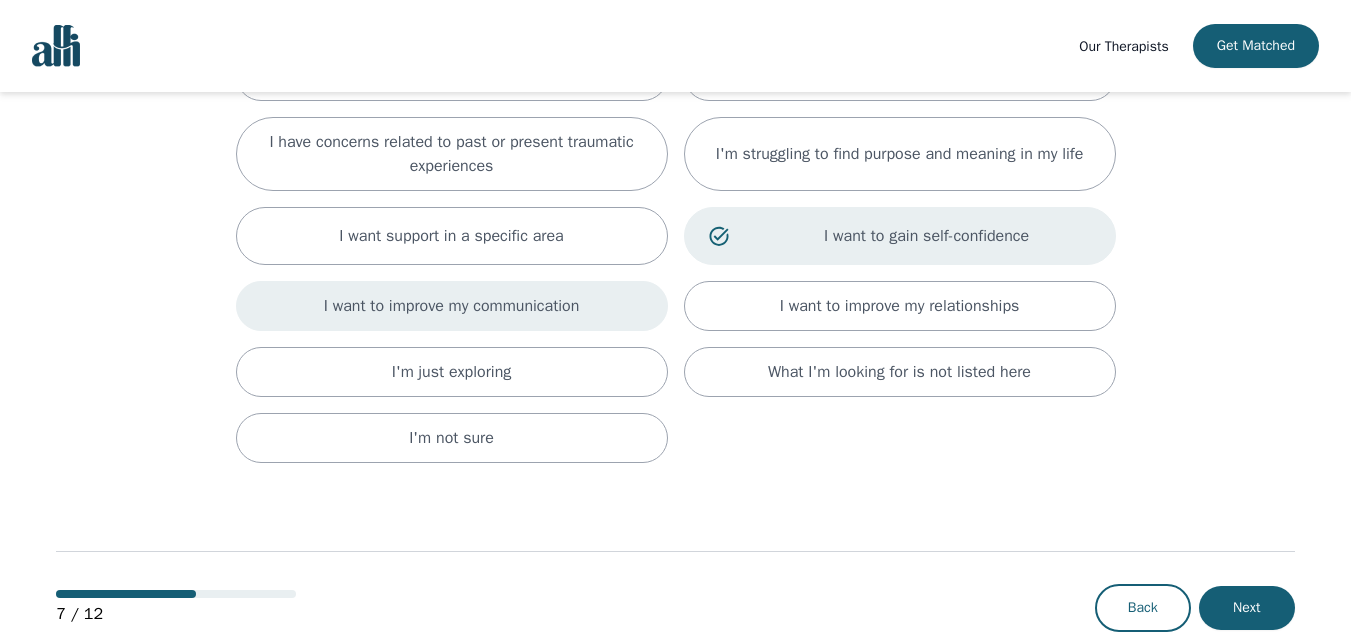 scroll, scrollTop: 300, scrollLeft: 0, axis: vertical 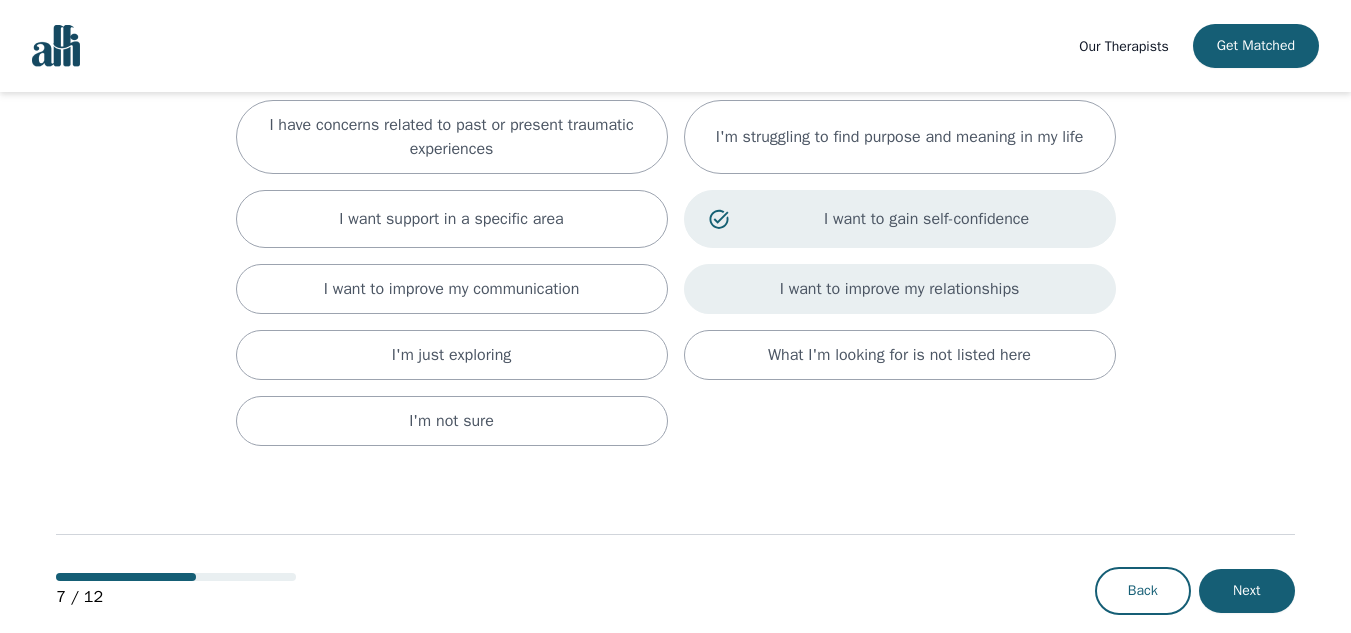 click on "I want to improve my relationships" at bounding box center [900, 289] 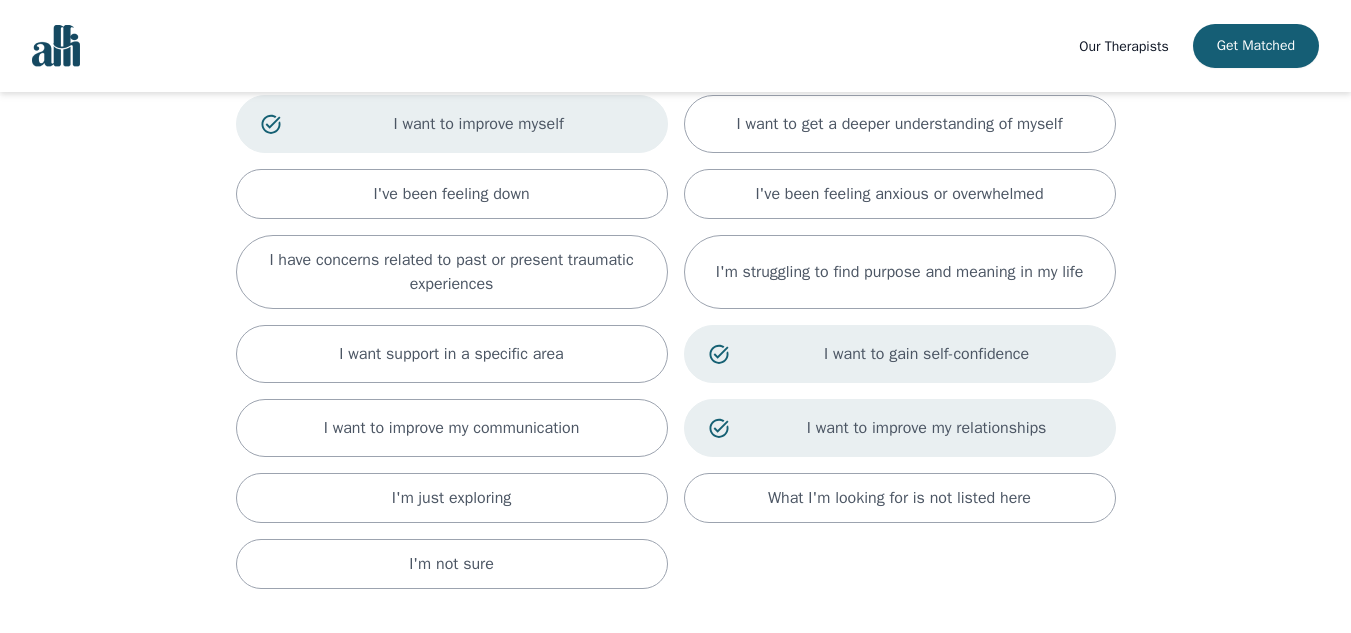 scroll, scrollTop: 200, scrollLeft: 0, axis: vertical 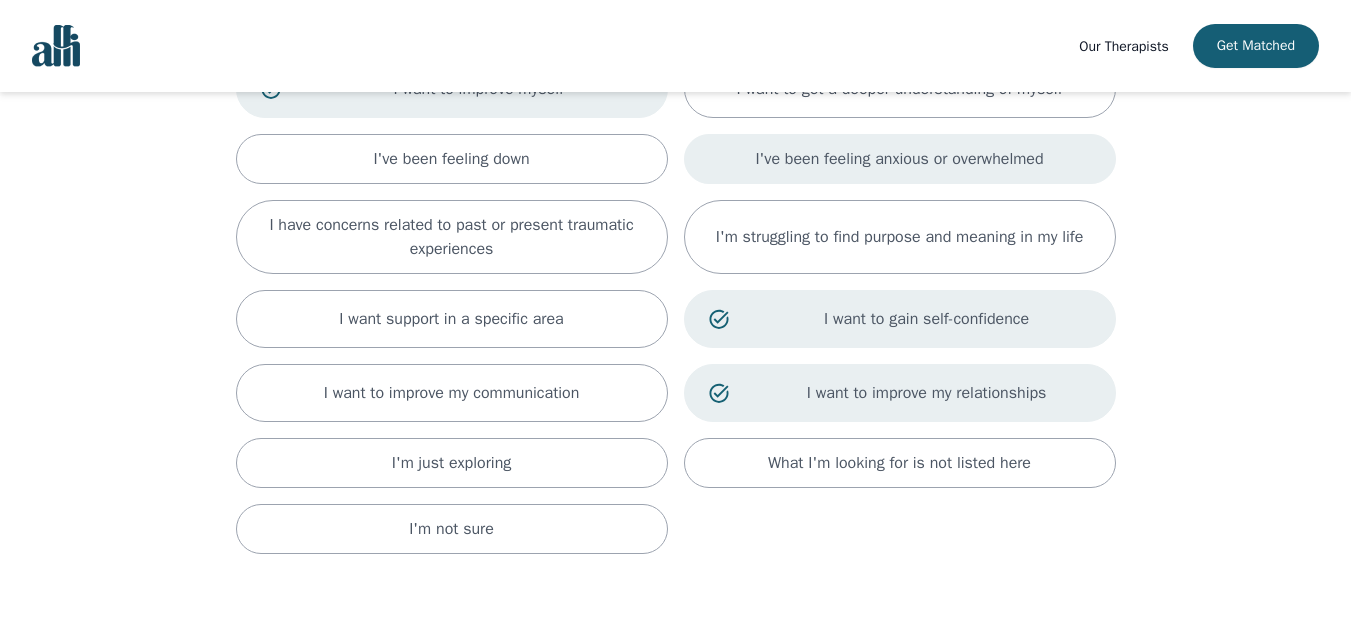 click on "I've been feeling anxious or overwhelmed" at bounding box center [899, 159] 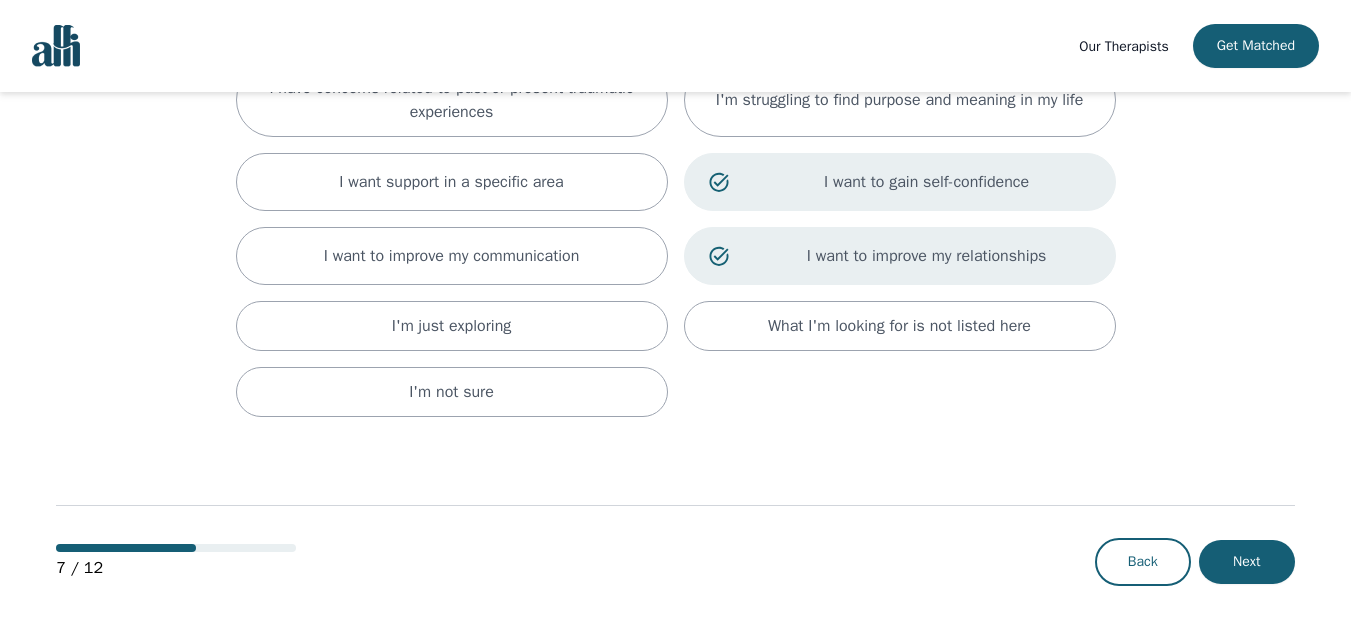 scroll, scrollTop: 346, scrollLeft: 0, axis: vertical 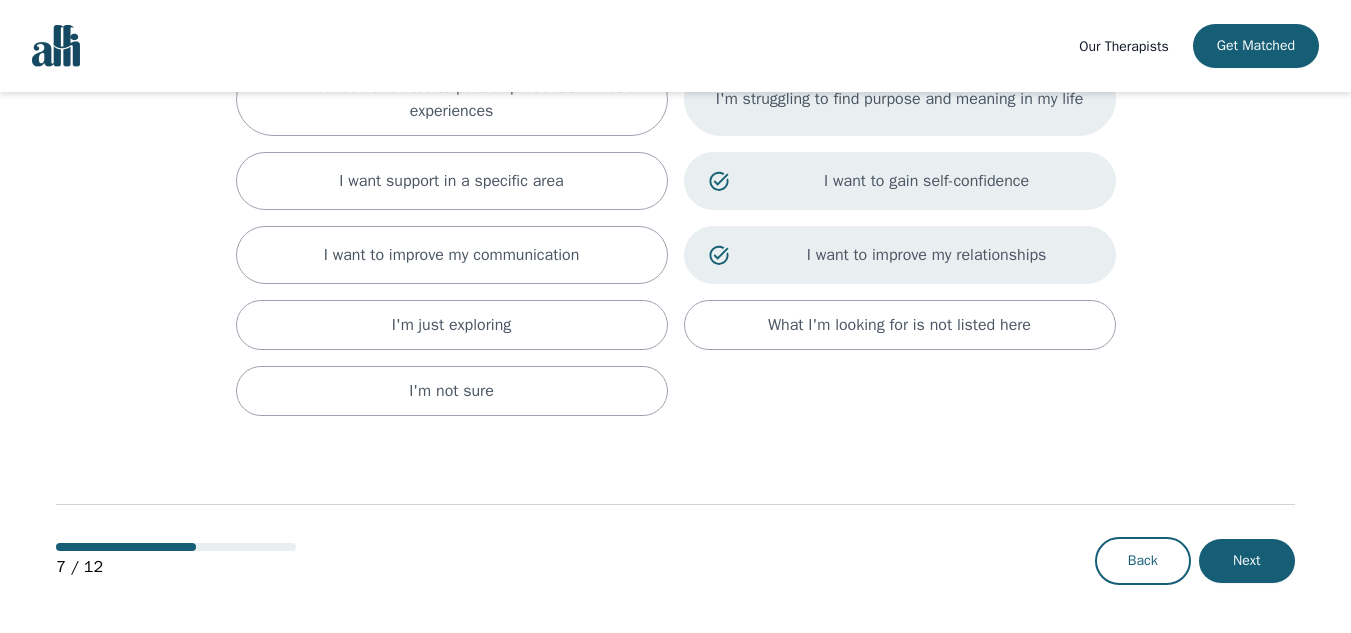 click on "I'm struggling to find purpose and meaning in my life" at bounding box center (900, 99) 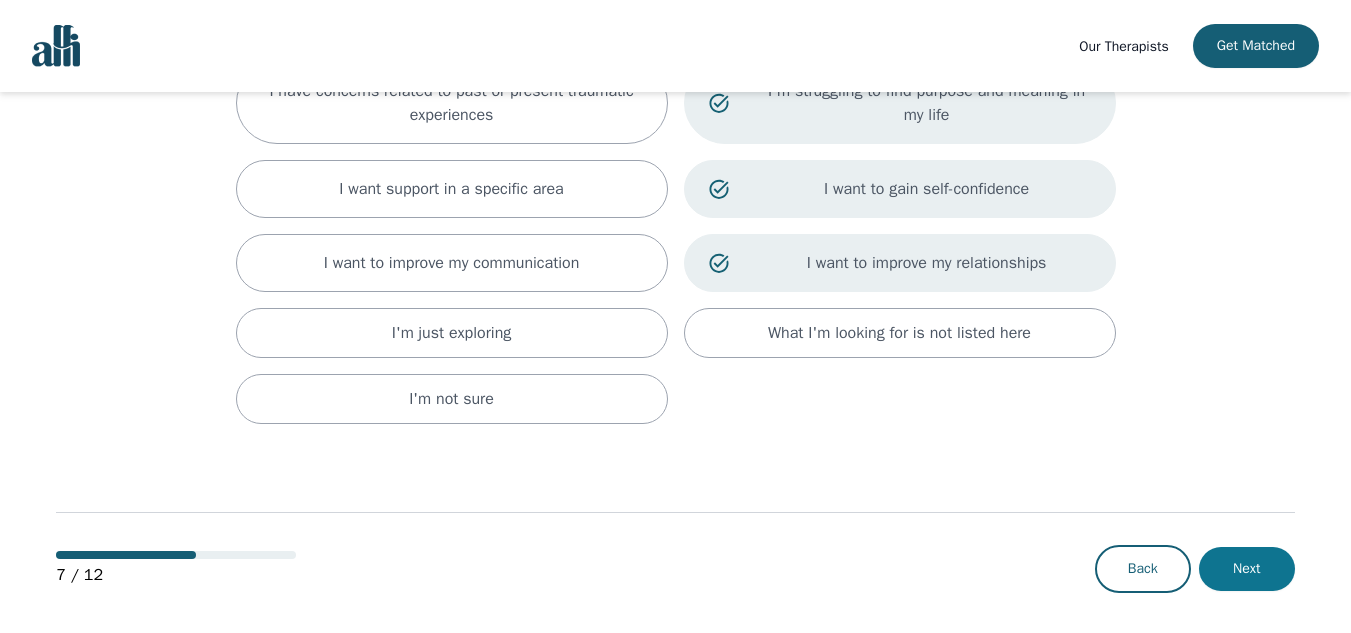 click on "Next" at bounding box center [1247, 569] 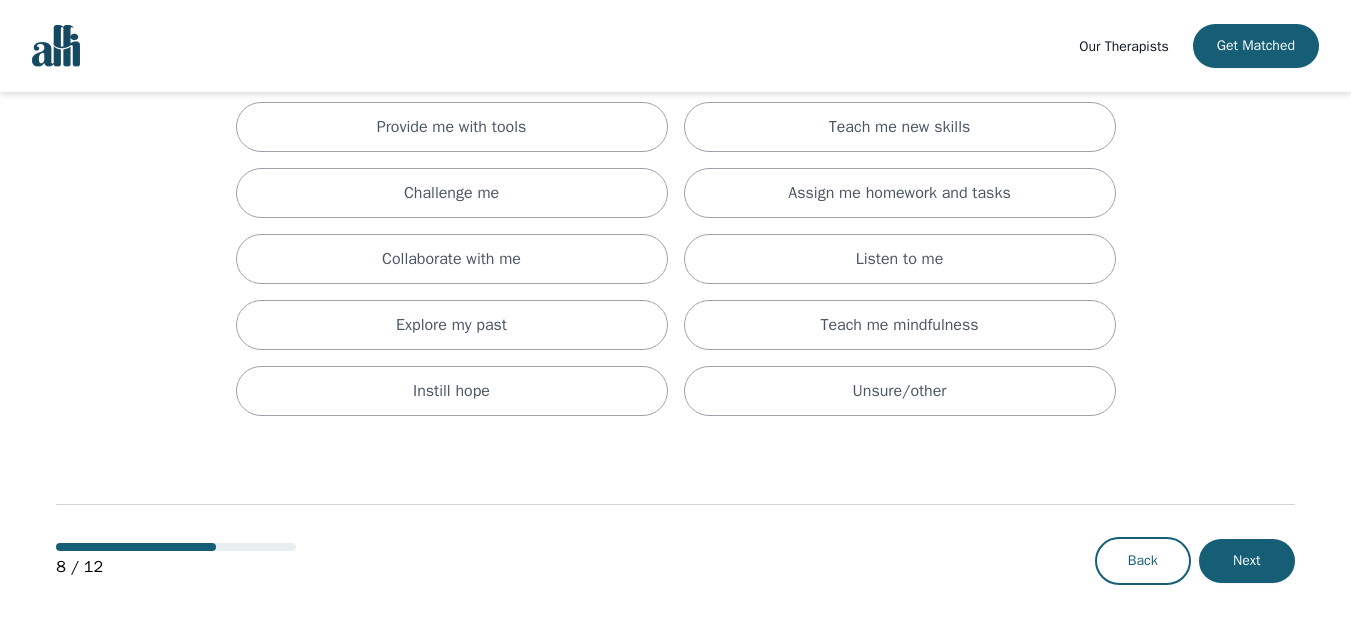 scroll, scrollTop: 0, scrollLeft: 0, axis: both 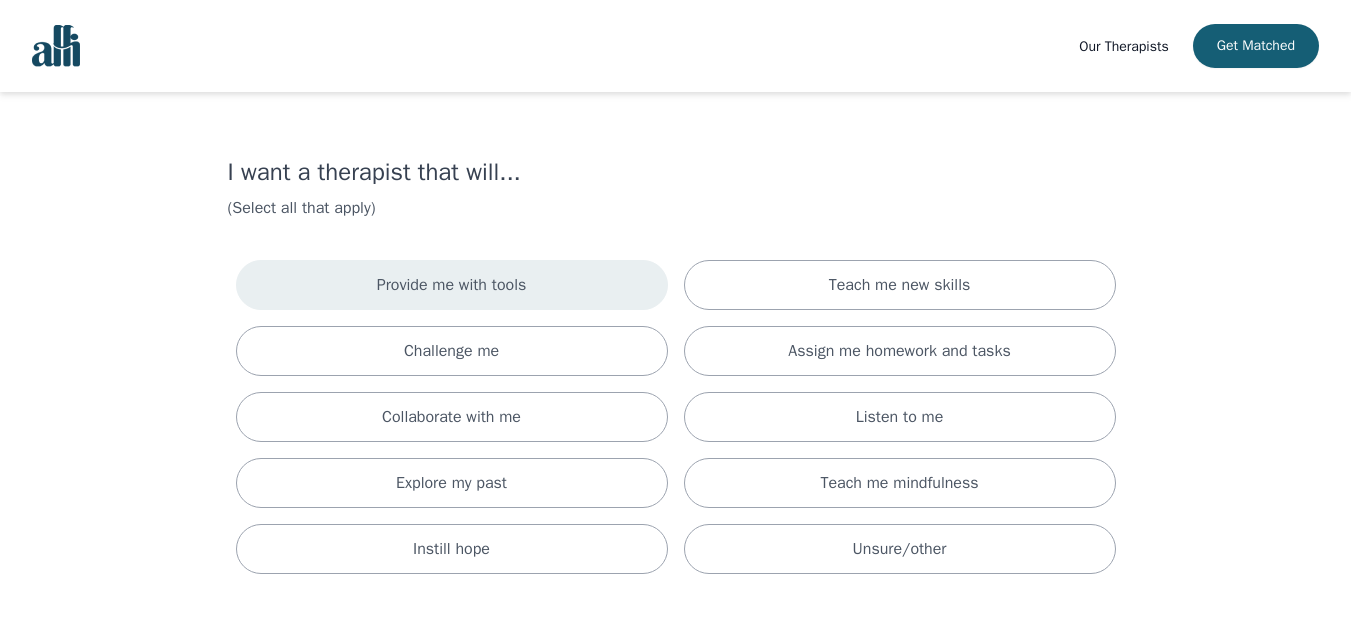 click on "Provide me with tools" at bounding box center [452, 285] 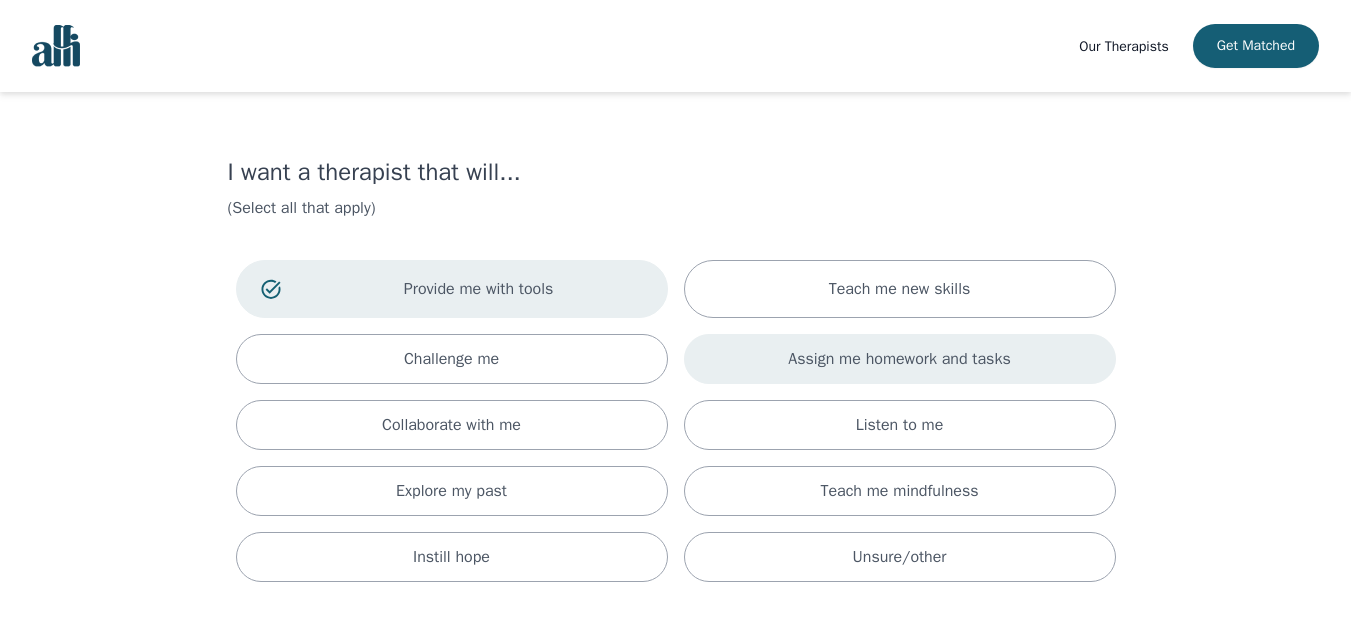 click on "Assign me homework and tasks" at bounding box center (900, 359) 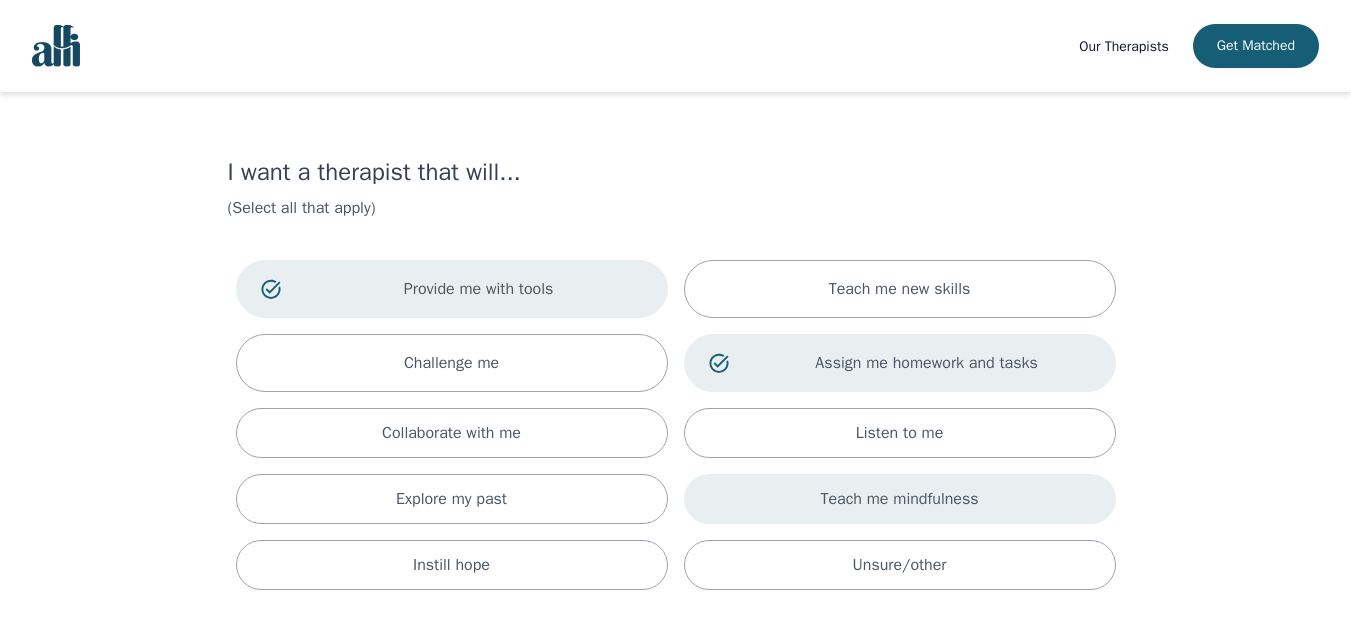 click on "Teach me mindfulness" at bounding box center [899, 499] 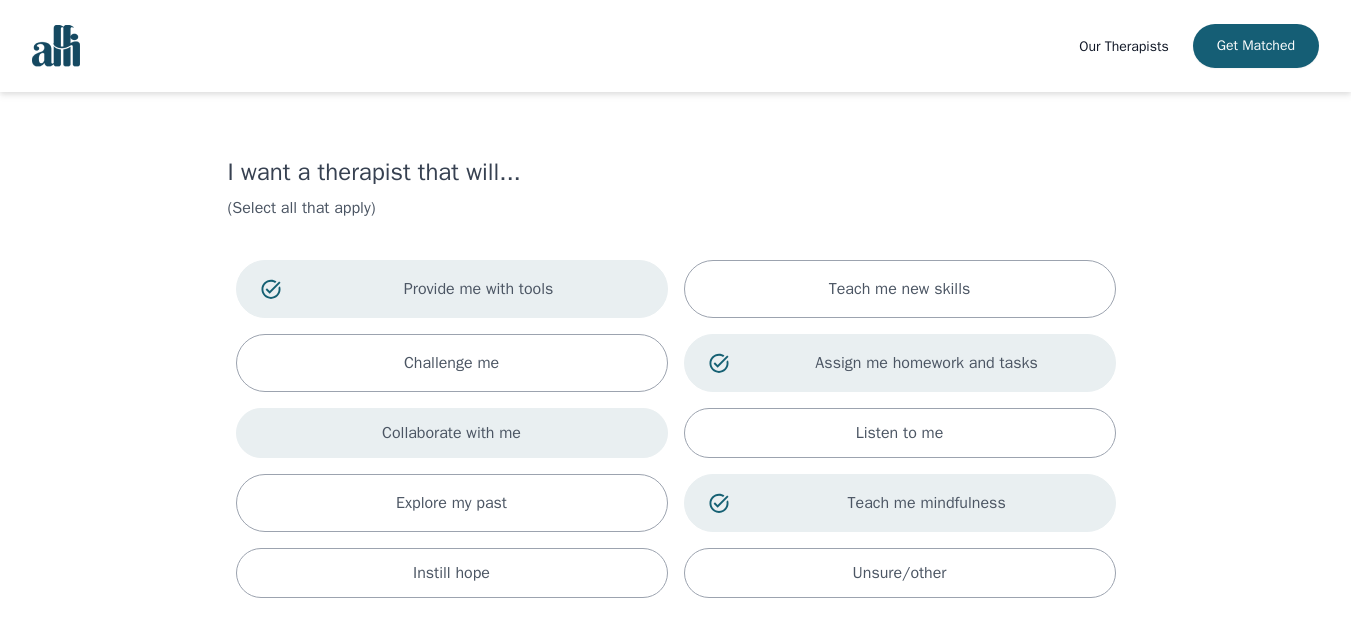 click on "Collaborate with me" at bounding box center (451, 433) 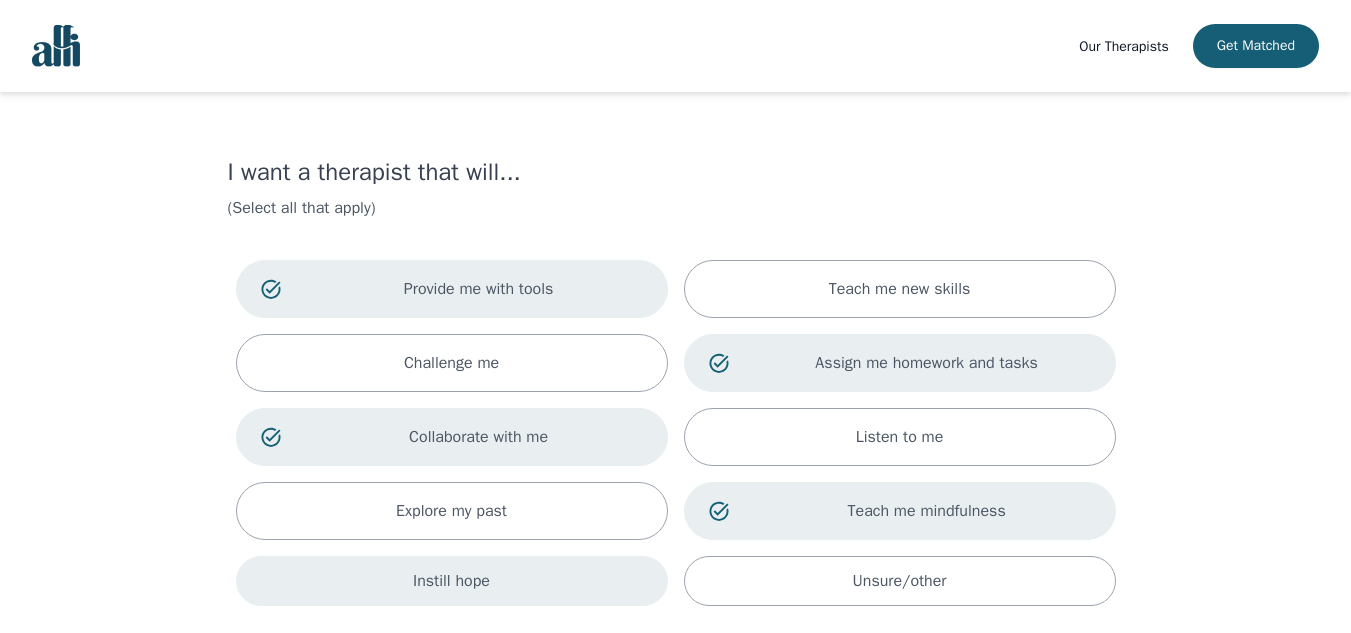 drag, startPoint x: 570, startPoint y: 581, endPoint x: 619, endPoint y: 579, distance: 49.0408 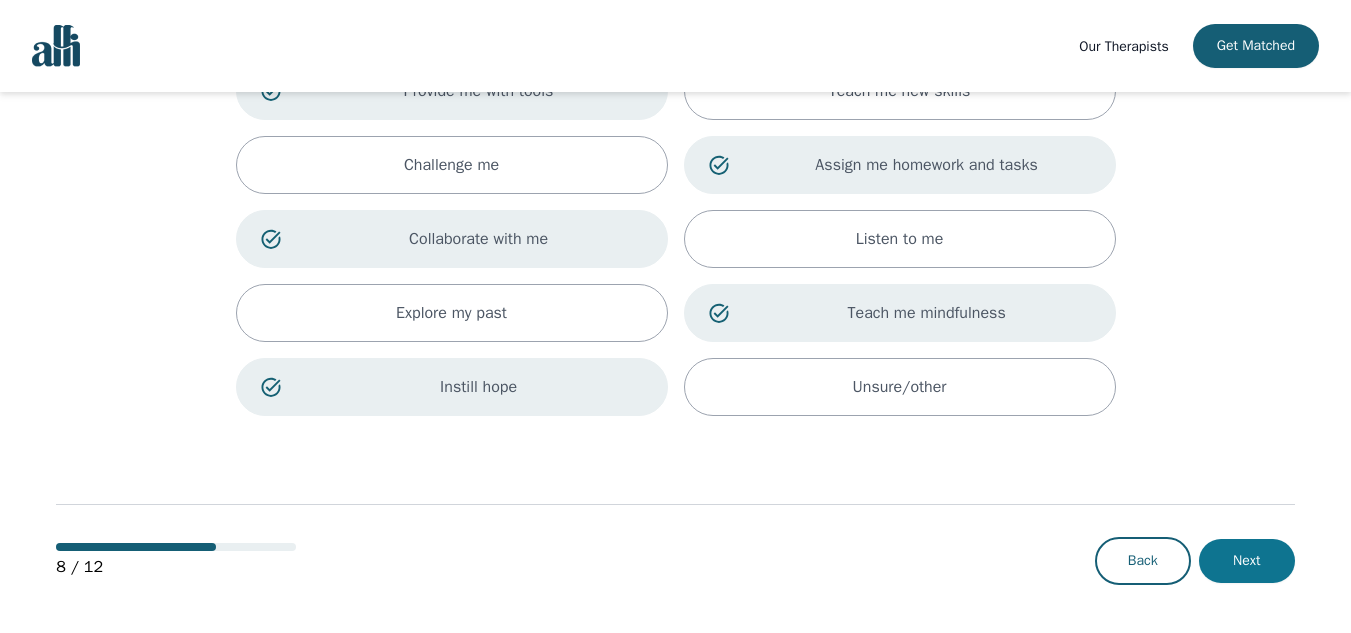 click on "Next" at bounding box center (1247, 561) 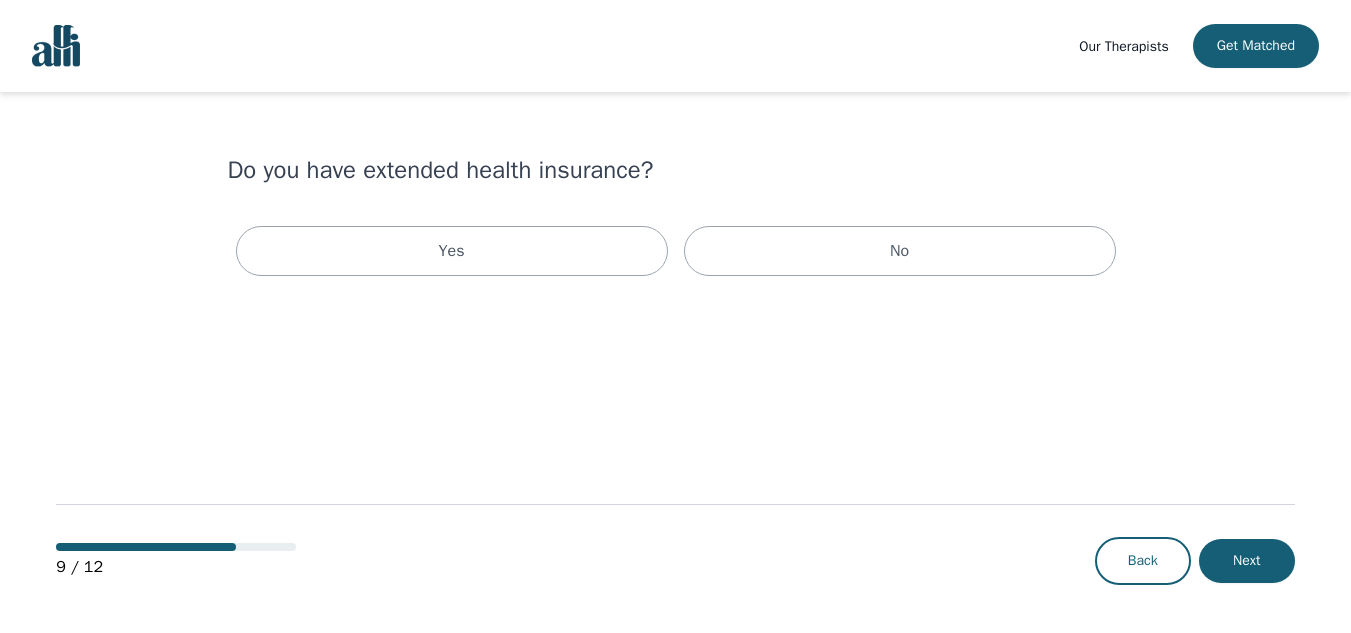scroll, scrollTop: 0, scrollLeft: 0, axis: both 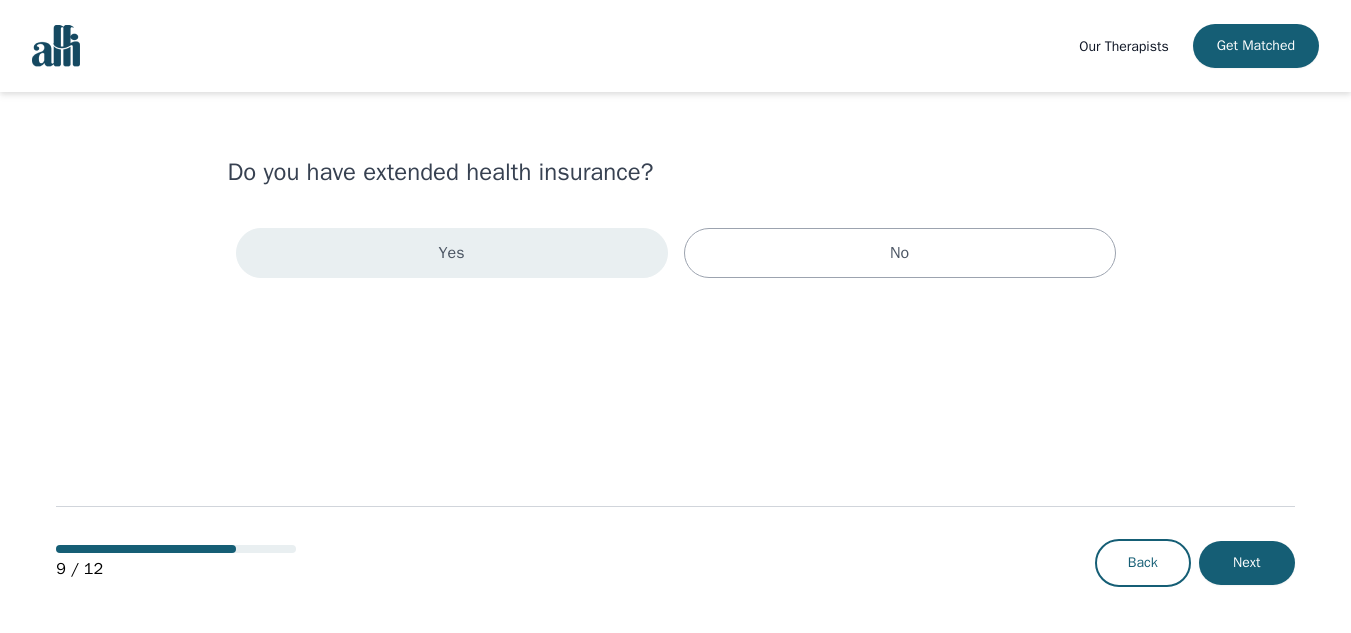 click on "Yes" at bounding box center [452, 253] 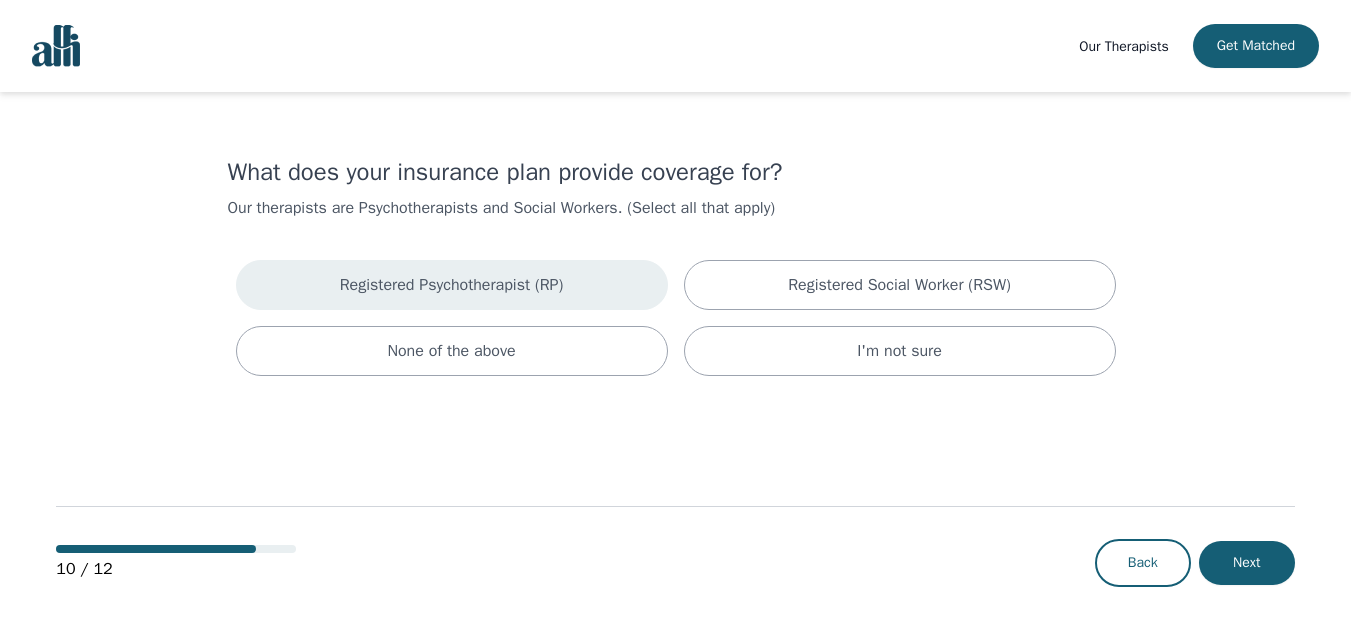 click on "Registered Psychotherapist (RP)" at bounding box center (452, 285) 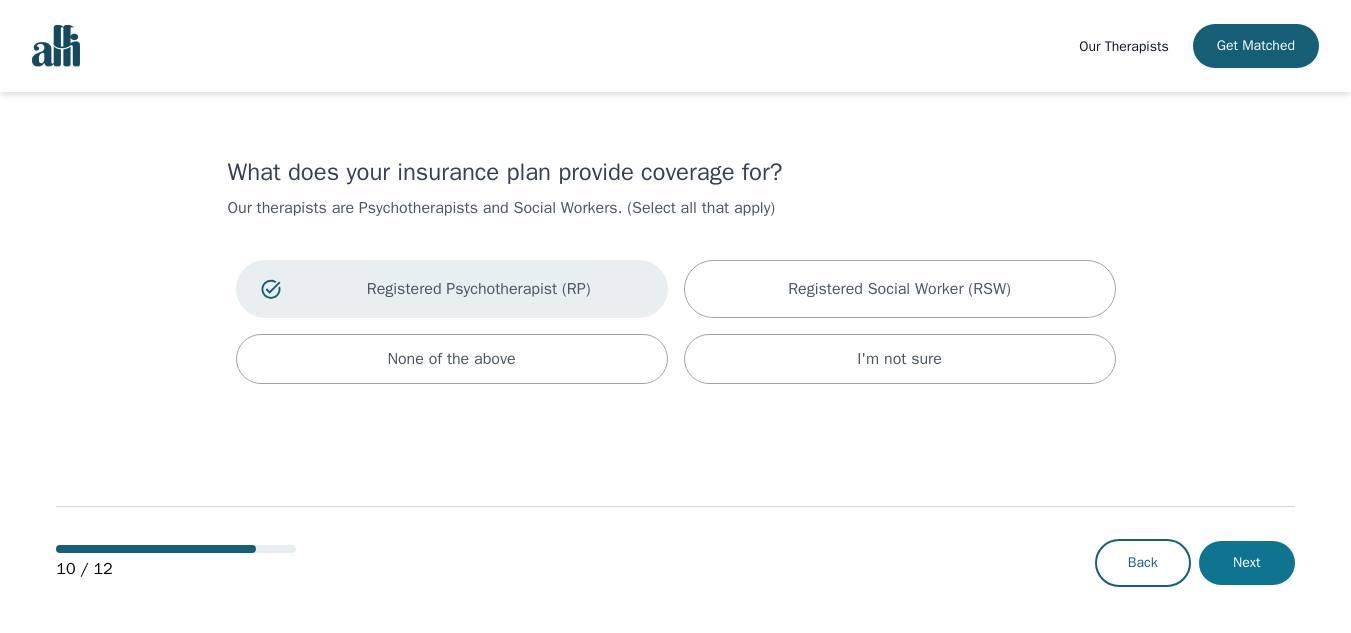 click on "Next" at bounding box center [1247, 563] 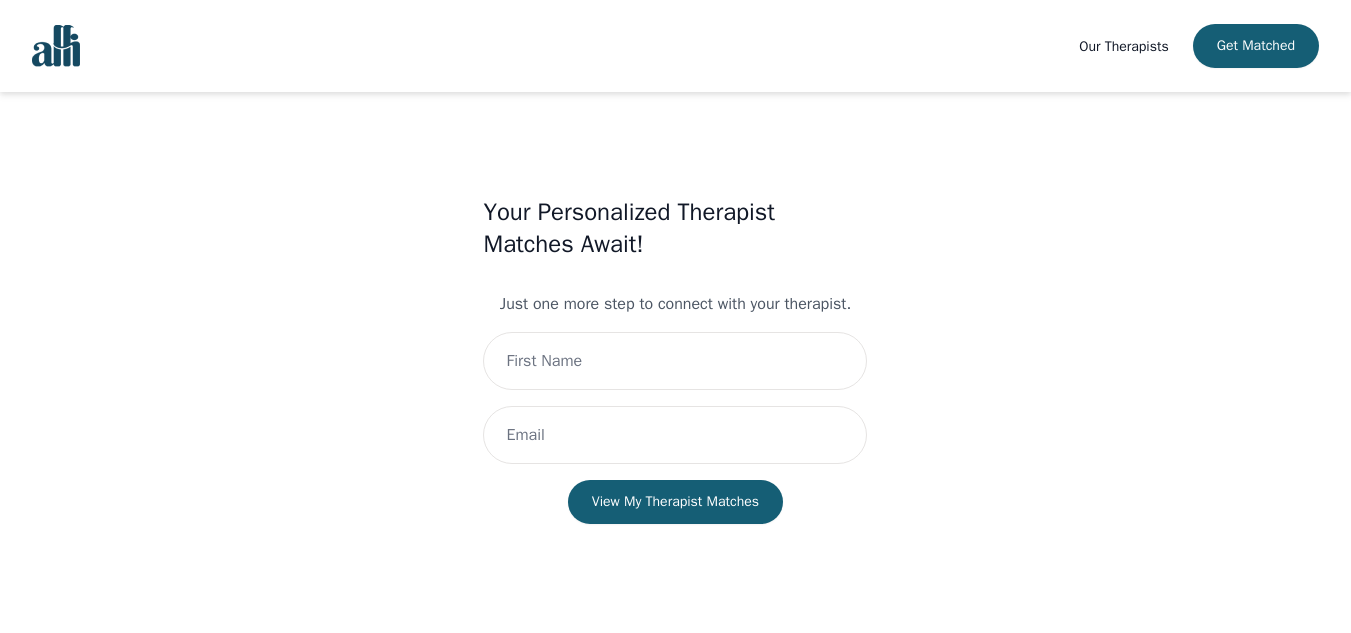 scroll, scrollTop: 2, scrollLeft: 0, axis: vertical 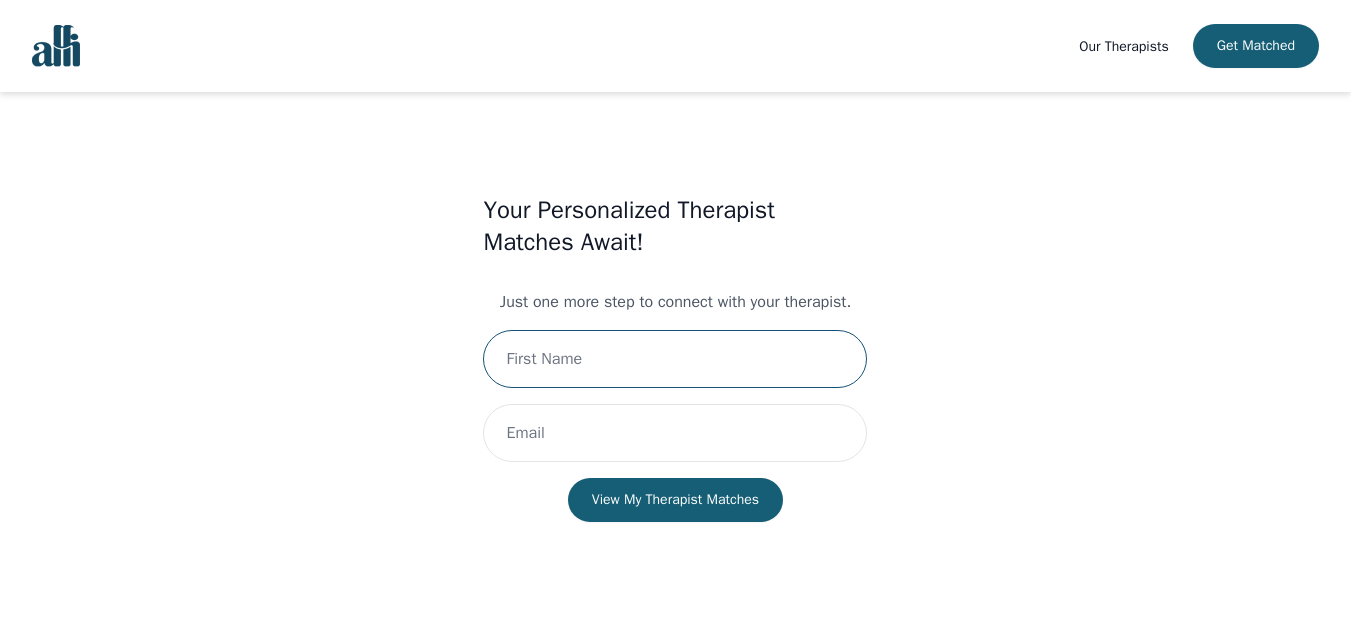 click at bounding box center [675, 359] 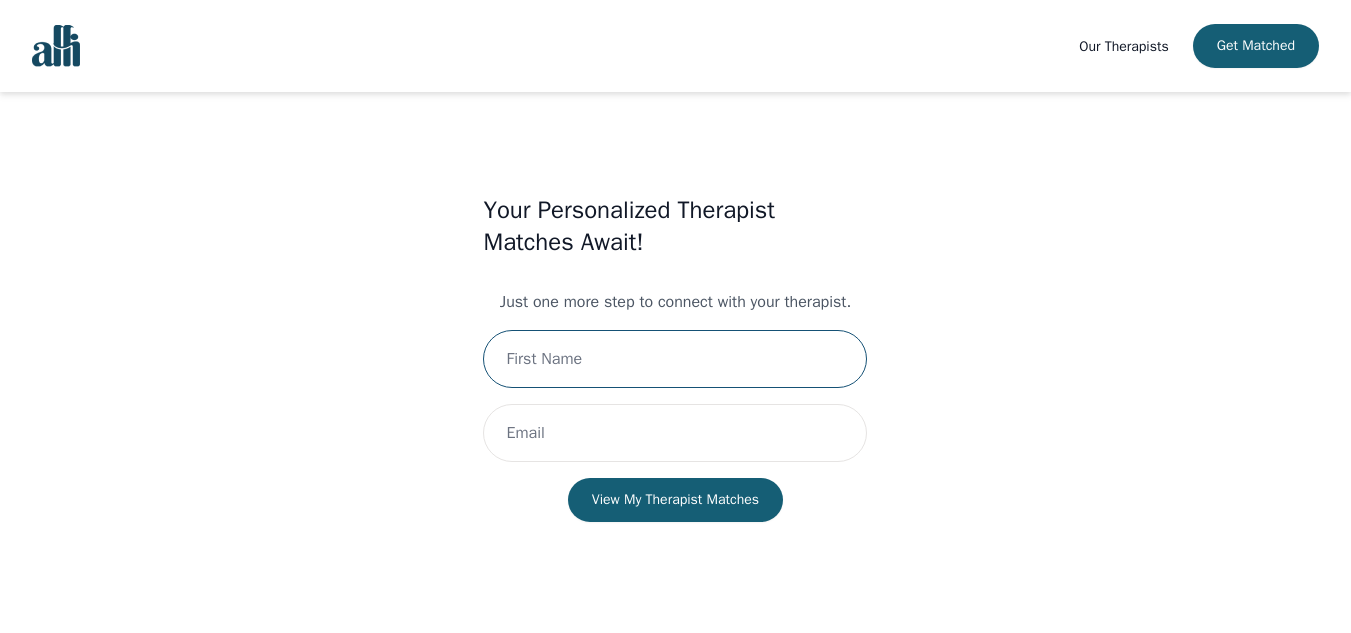 type on "[PERSON_NAME]" 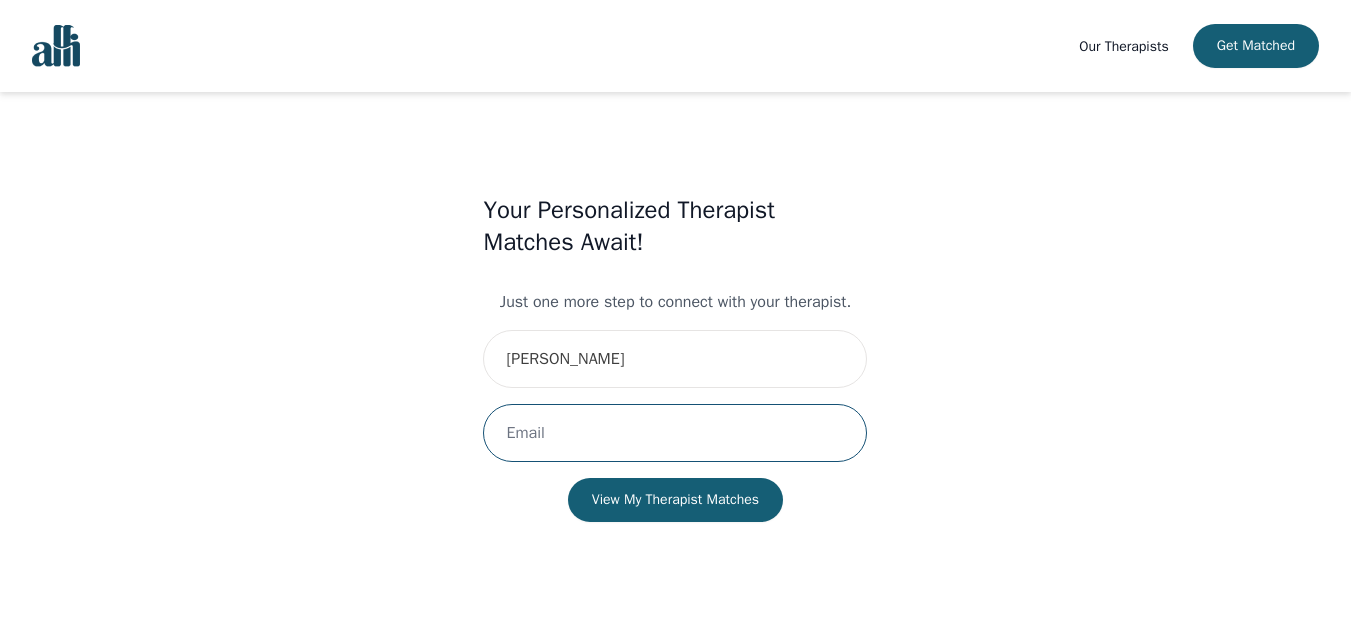 click at bounding box center (675, 433) 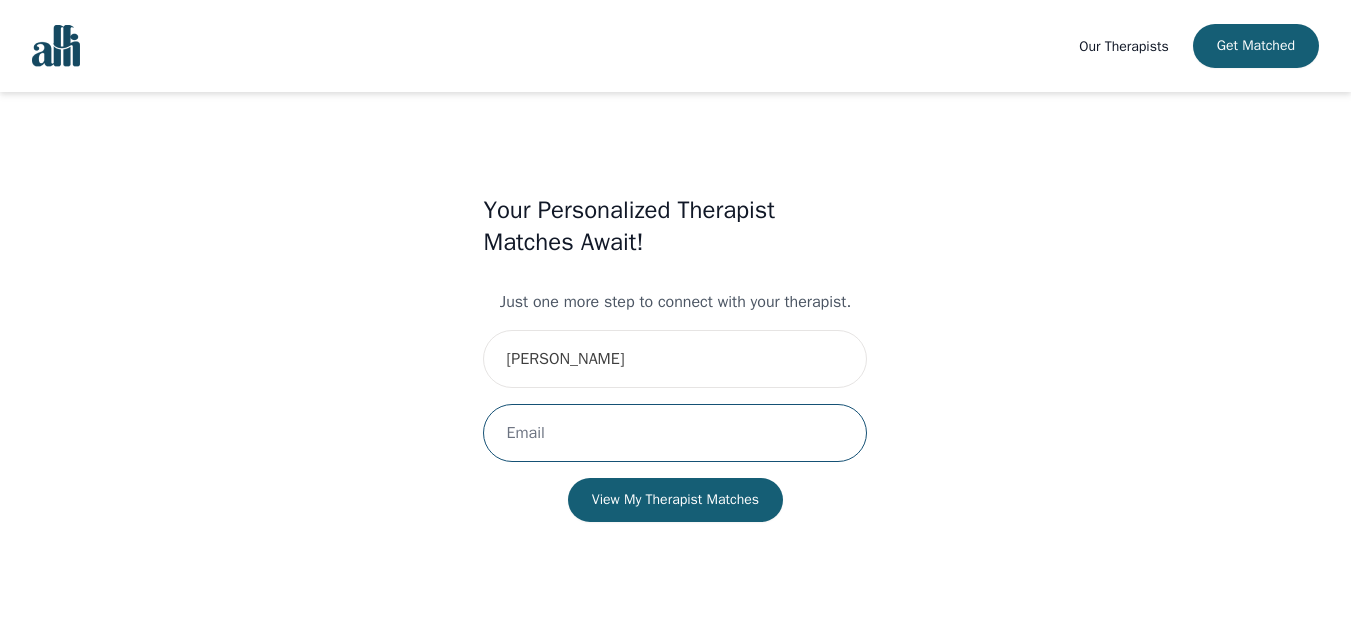 type on "[EMAIL_ADDRESS][DOMAIN_NAME]" 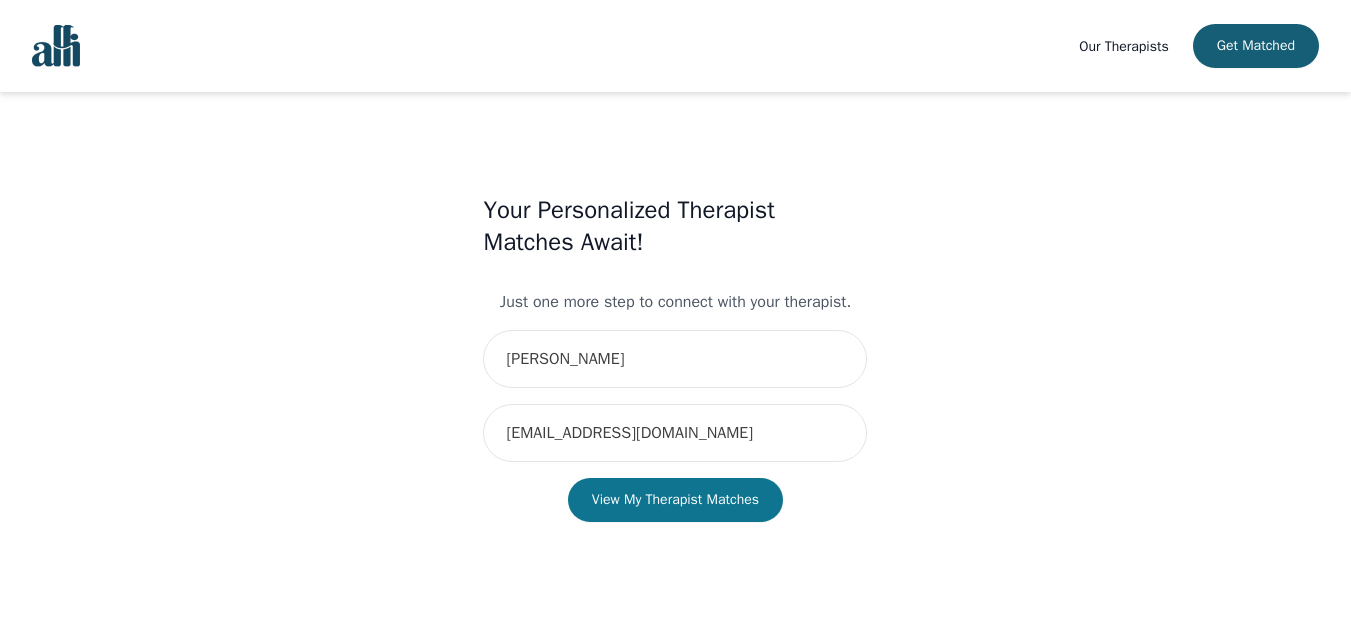click on "View My Therapist Matches" at bounding box center [675, 500] 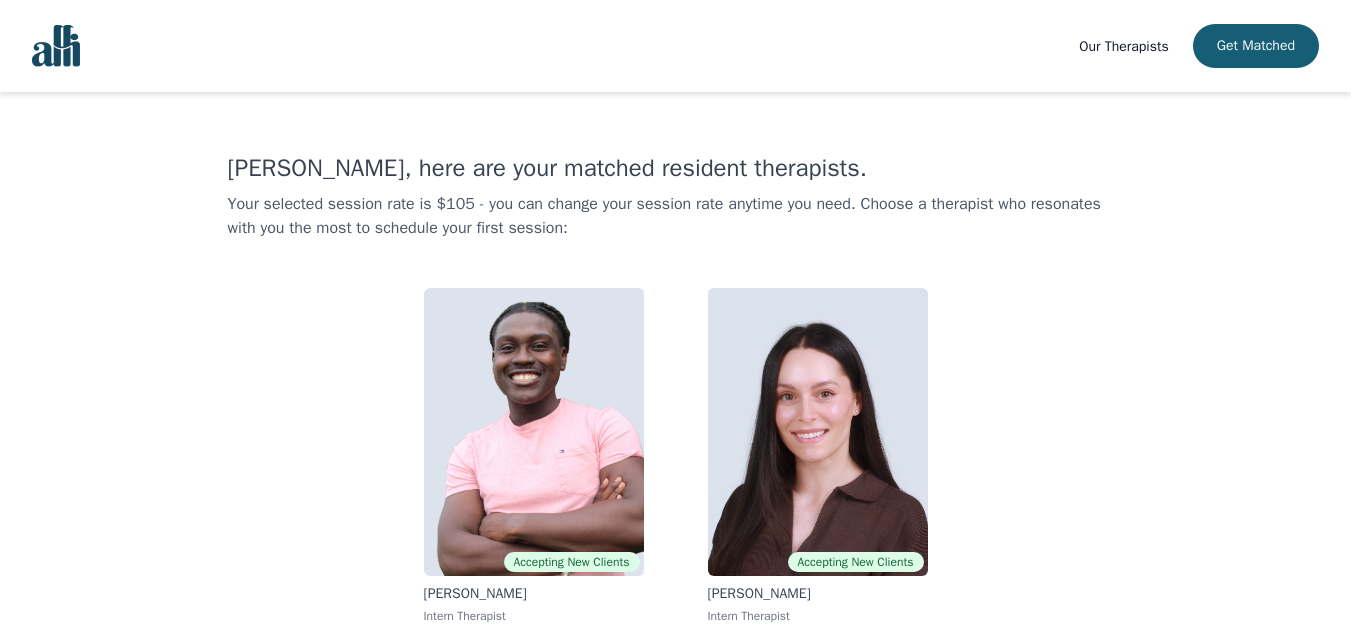 scroll, scrollTop: 0, scrollLeft: 0, axis: both 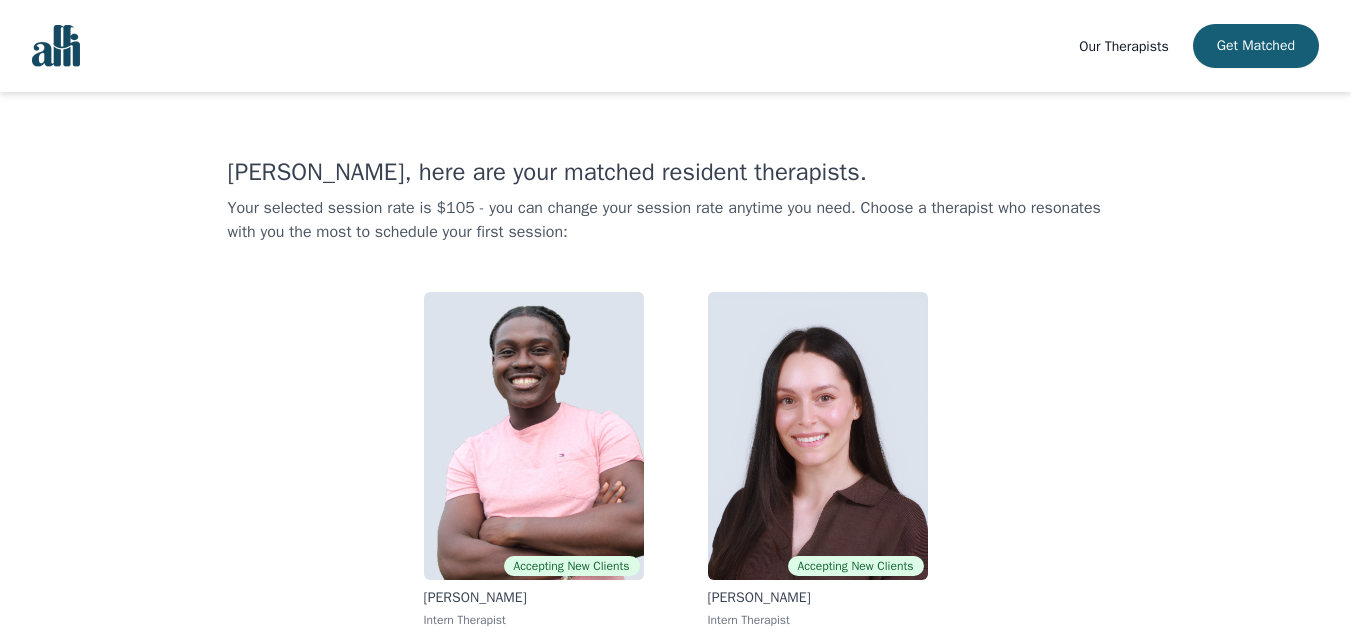 click on "Our Therapists" at bounding box center (1123, 46) 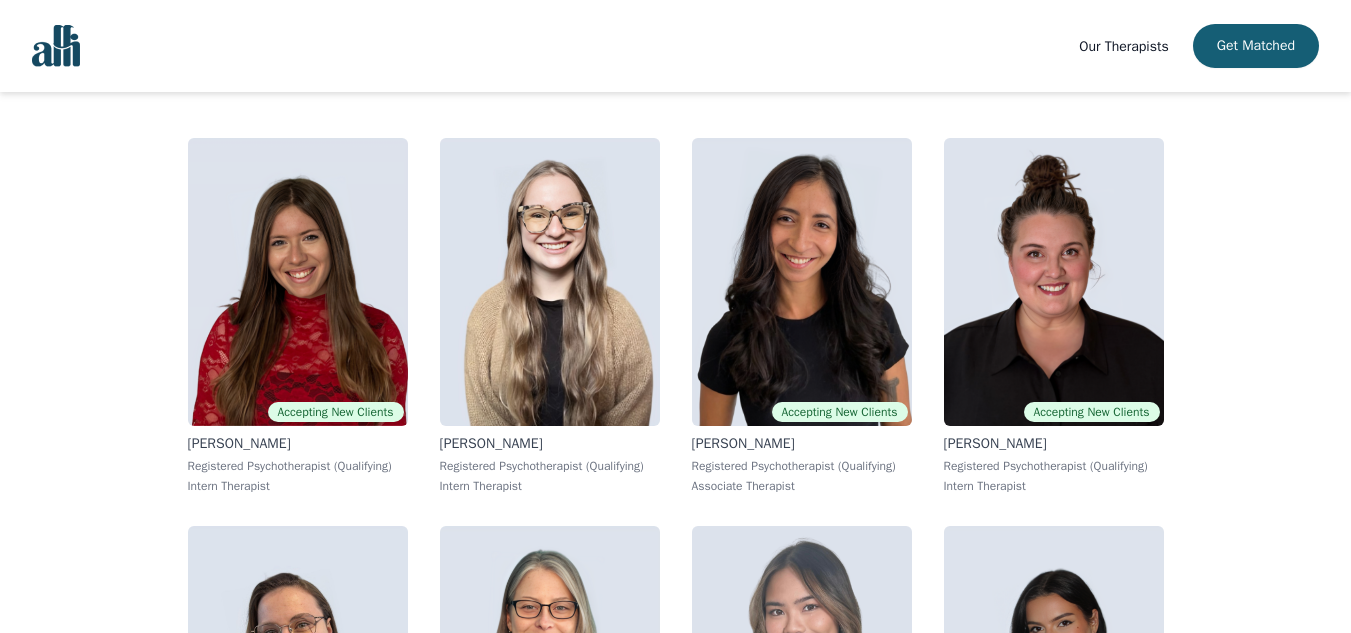 scroll, scrollTop: 0, scrollLeft: 0, axis: both 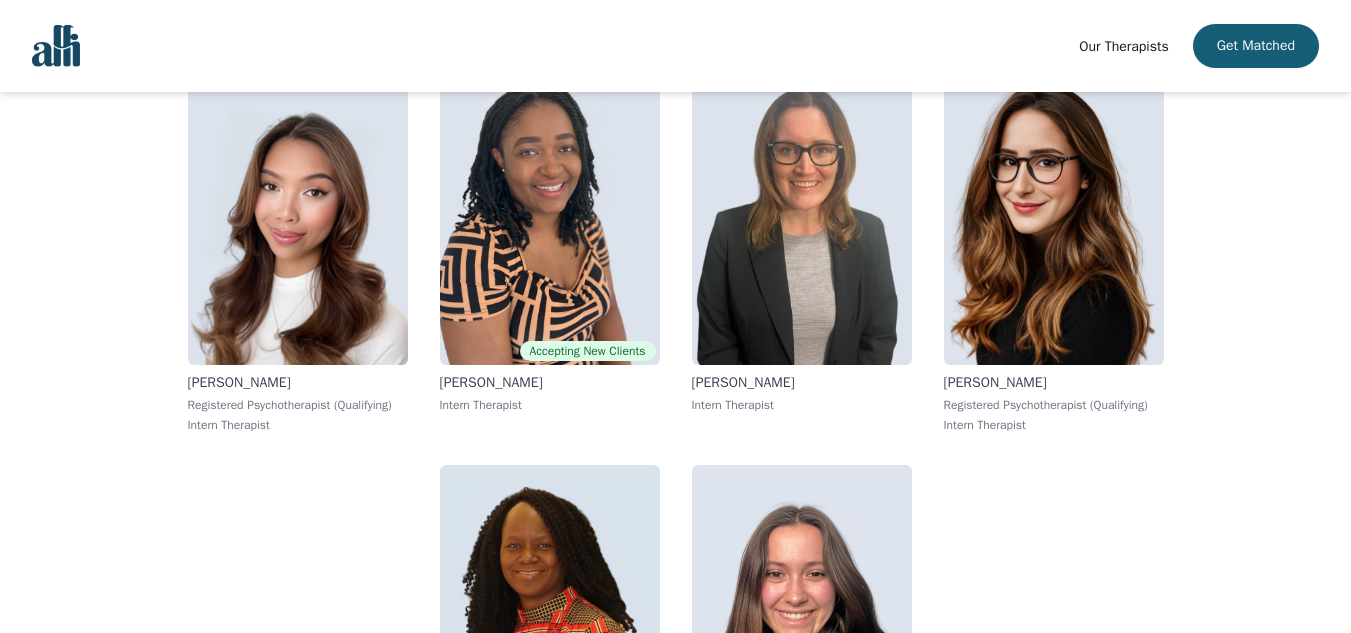 click on "Our Therapists" at bounding box center [1123, 46] 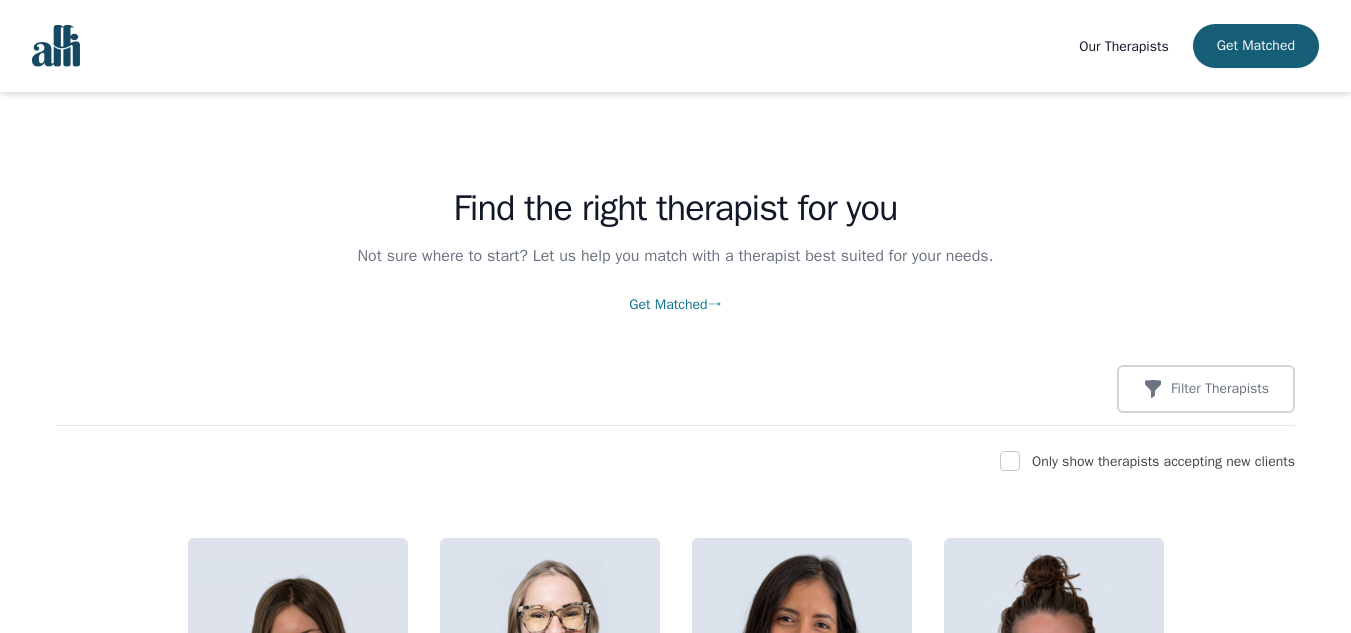 click on "Find the right therapist for you Not sure where to start? Let us help you match with a therapist best suited for your needs. Get Matched  → Filter Therapists" at bounding box center [675, 259] 